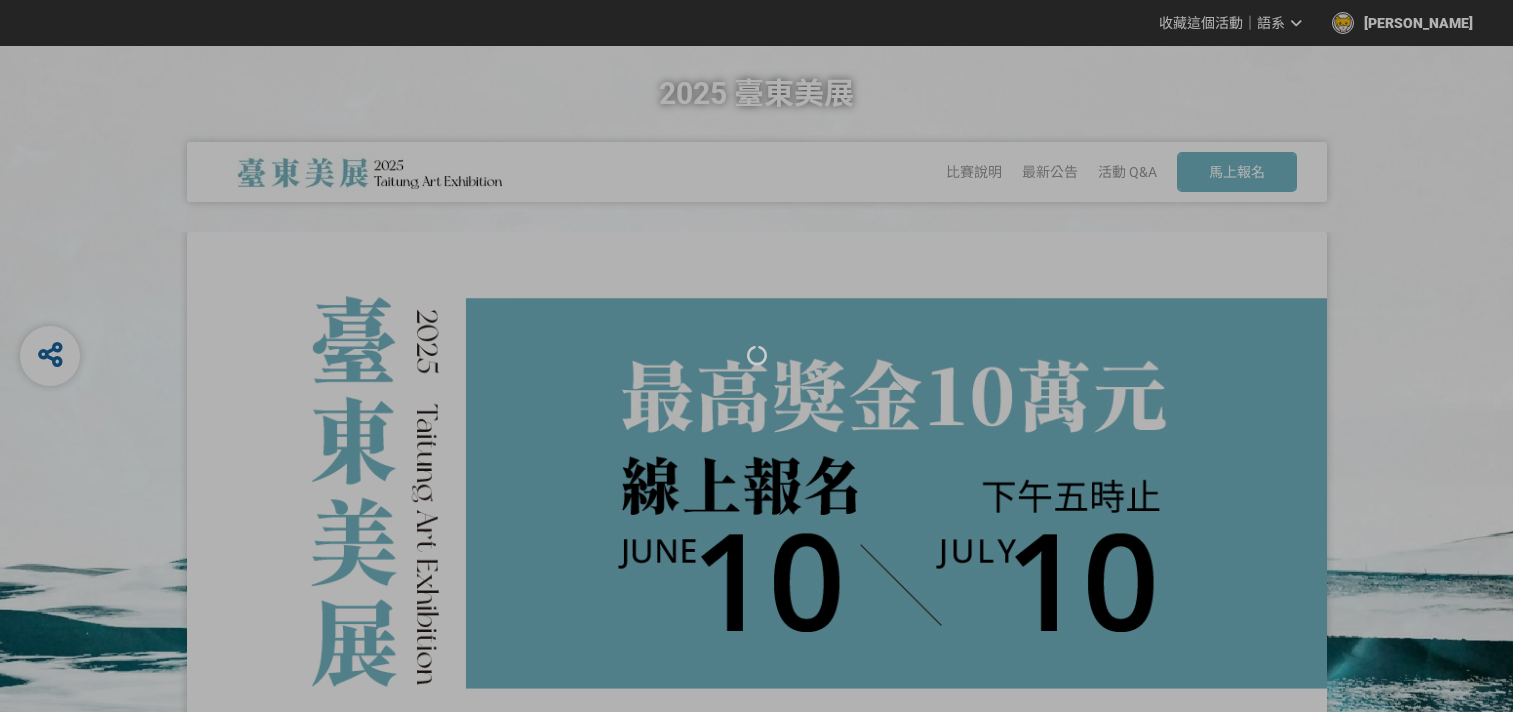 scroll, scrollTop: 0, scrollLeft: 0, axis: both 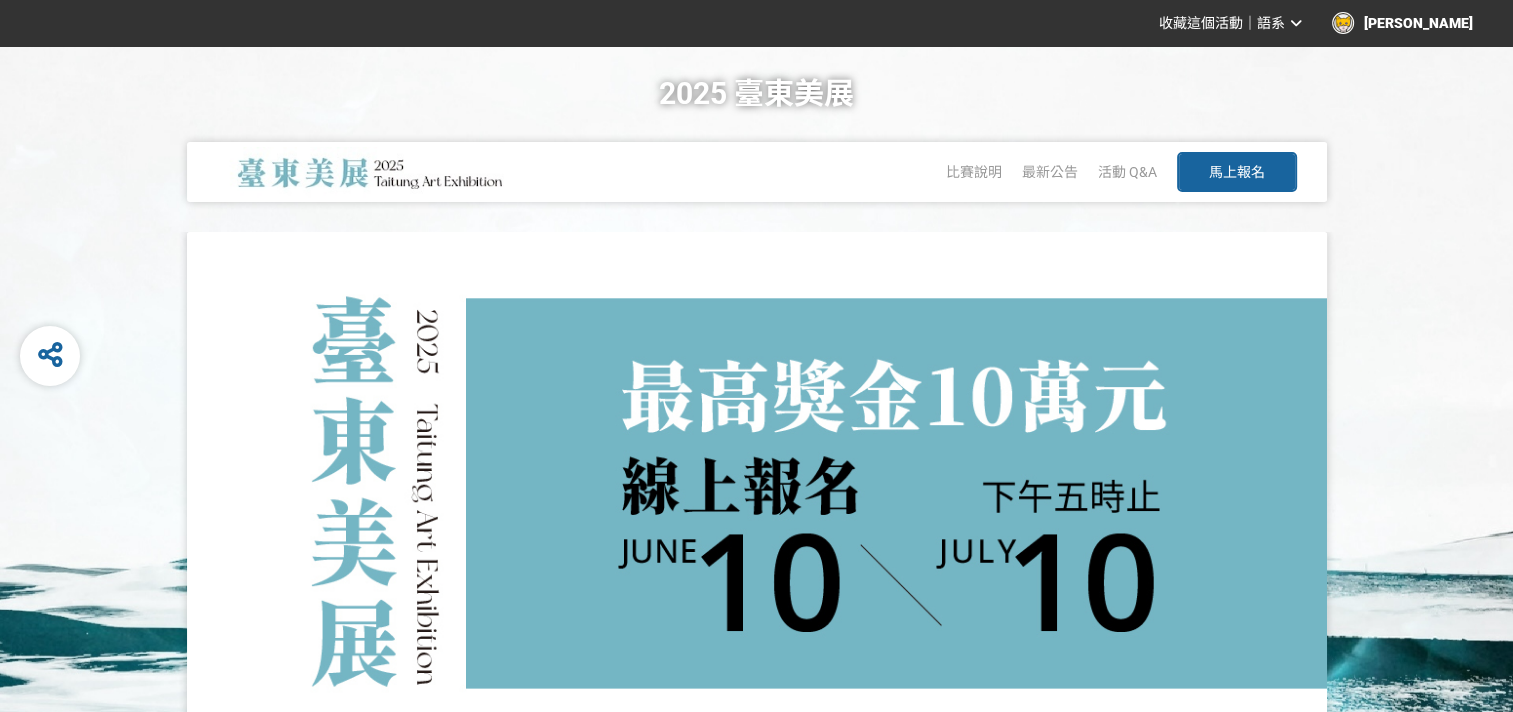 click on "馬上報名" at bounding box center [1237, 172] 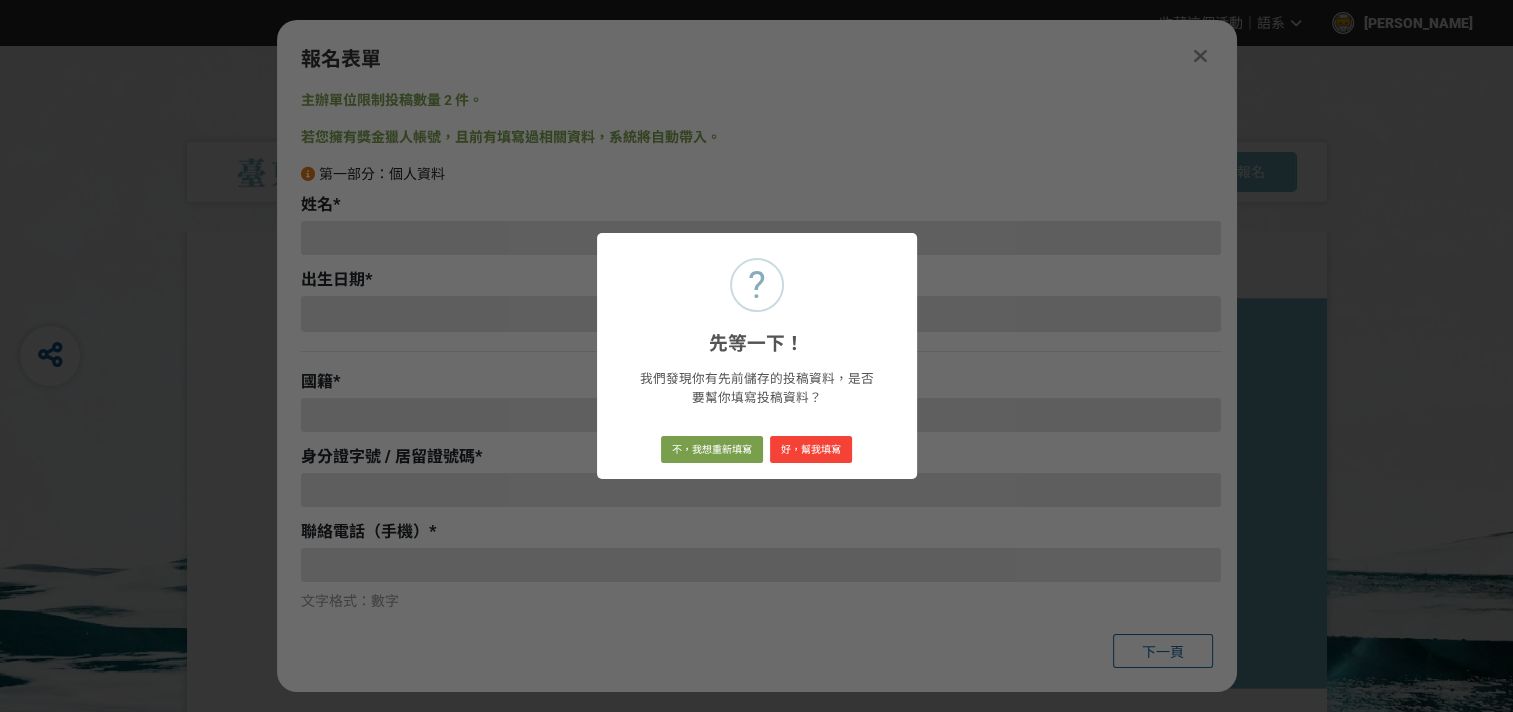 type on "0937792038" 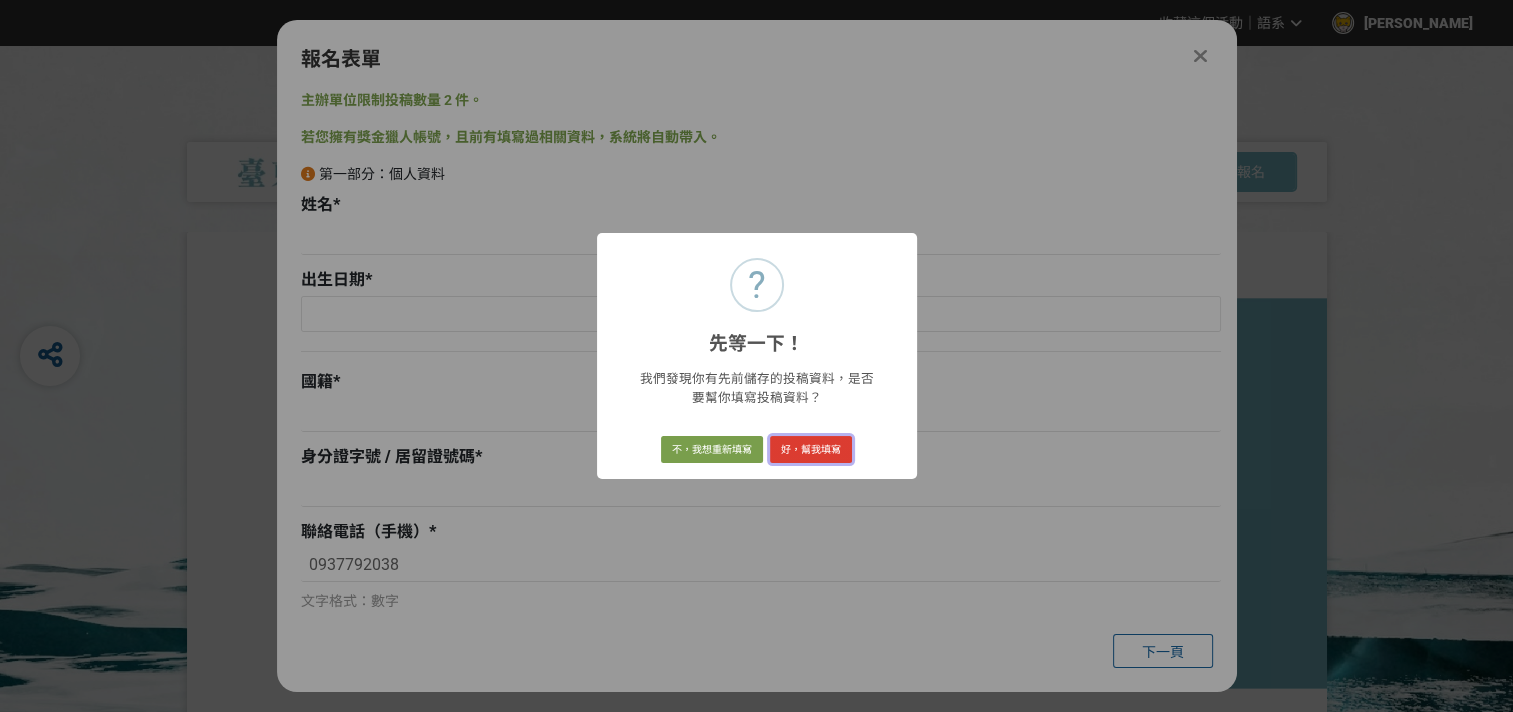 click on "好，幫我填寫" at bounding box center (811, 450) 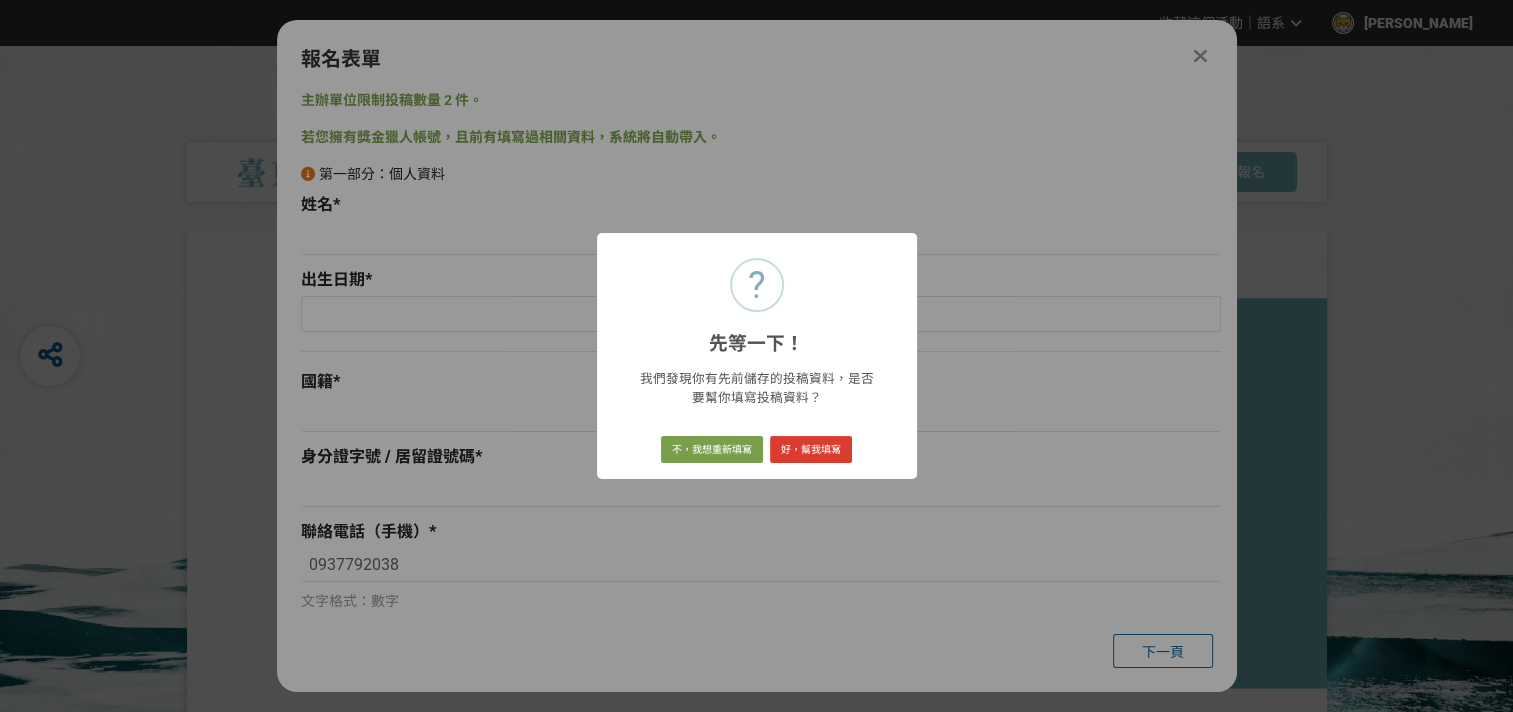 type on "謝榮輝" 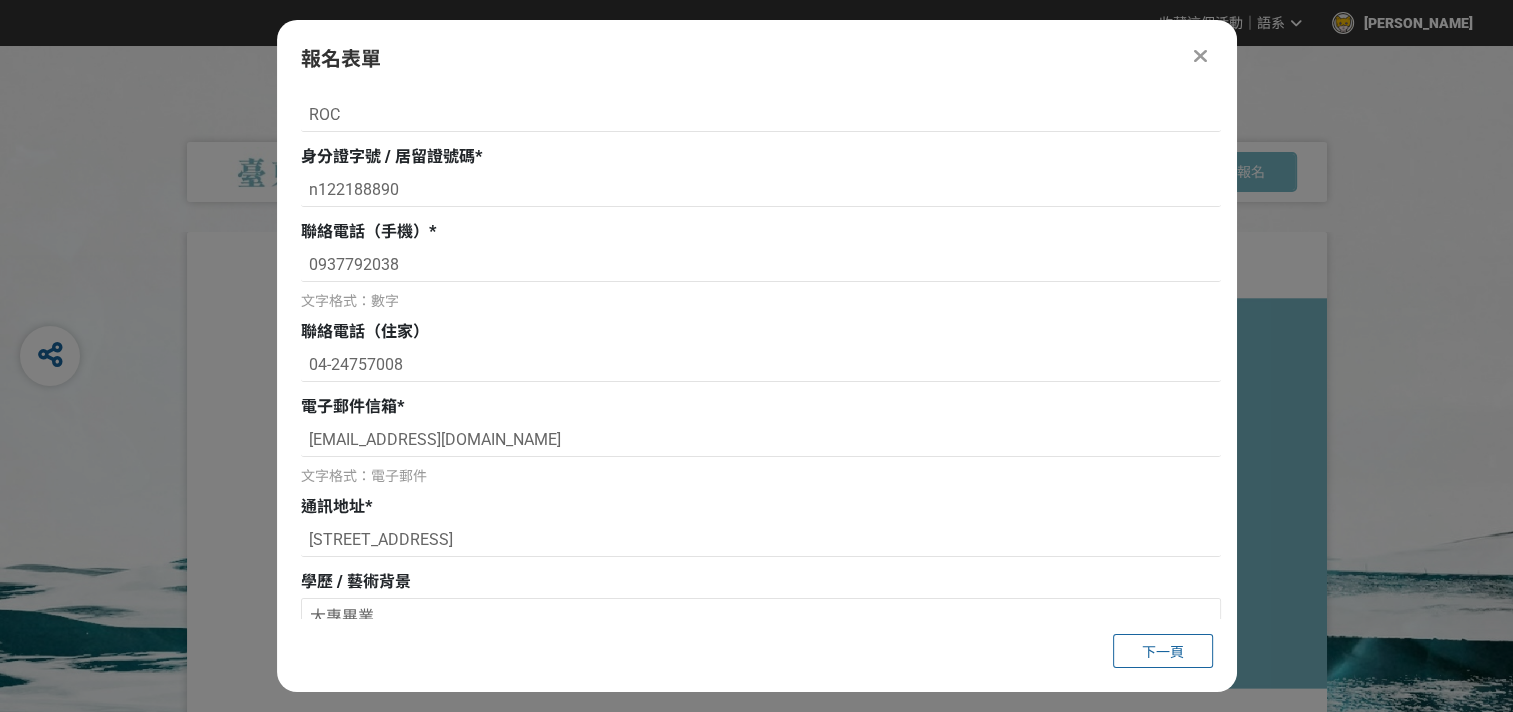 scroll, scrollTop: 500, scrollLeft: 0, axis: vertical 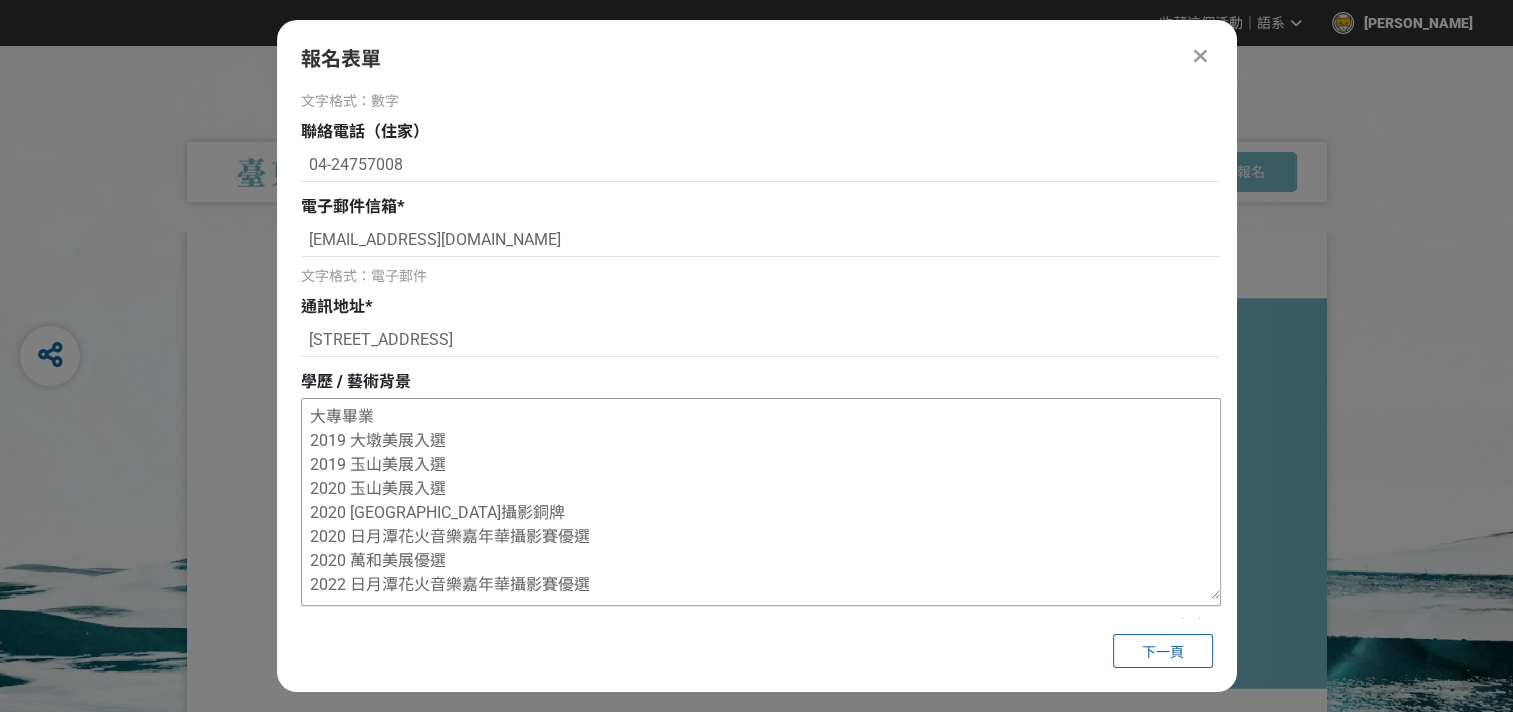 drag, startPoint x: 307, startPoint y: 464, endPoint x: 441, endPoint y: 475, distance: 134.45073 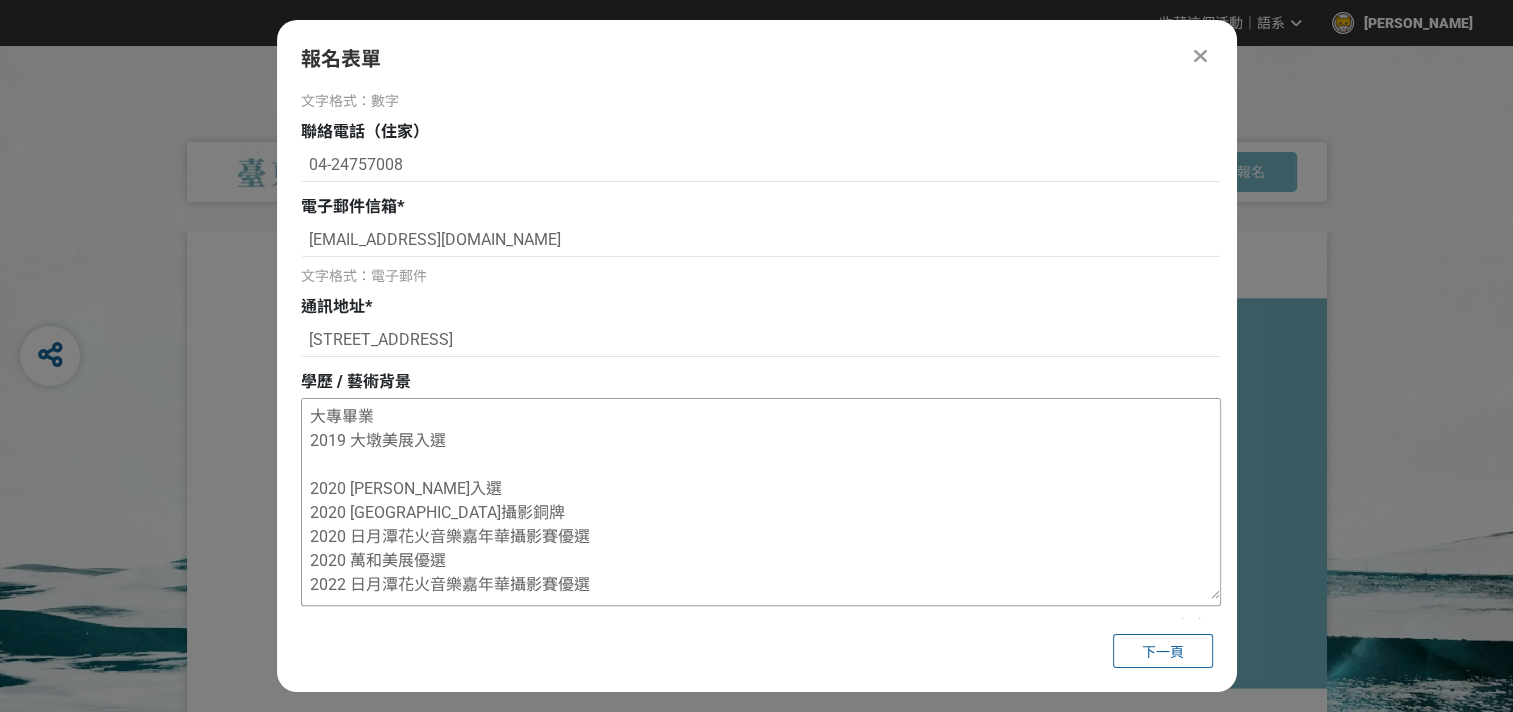 click on "大專畢業
2019 大墩美展入選
2020 玉山美展入選
2020 東勢林業園區攝影銅牌
2020 日月潭花火音樂嘉年華攝影賽優選
2020 萬和美展優選
2022 日月潭花火音樂嘉年華攝影賽優選
2022 大墩美展入選
2022 新北美展入選
2023 屏東美展入選
2024 中部美展入選
2025 玉山美展入選" at bounding box center (761, 499) 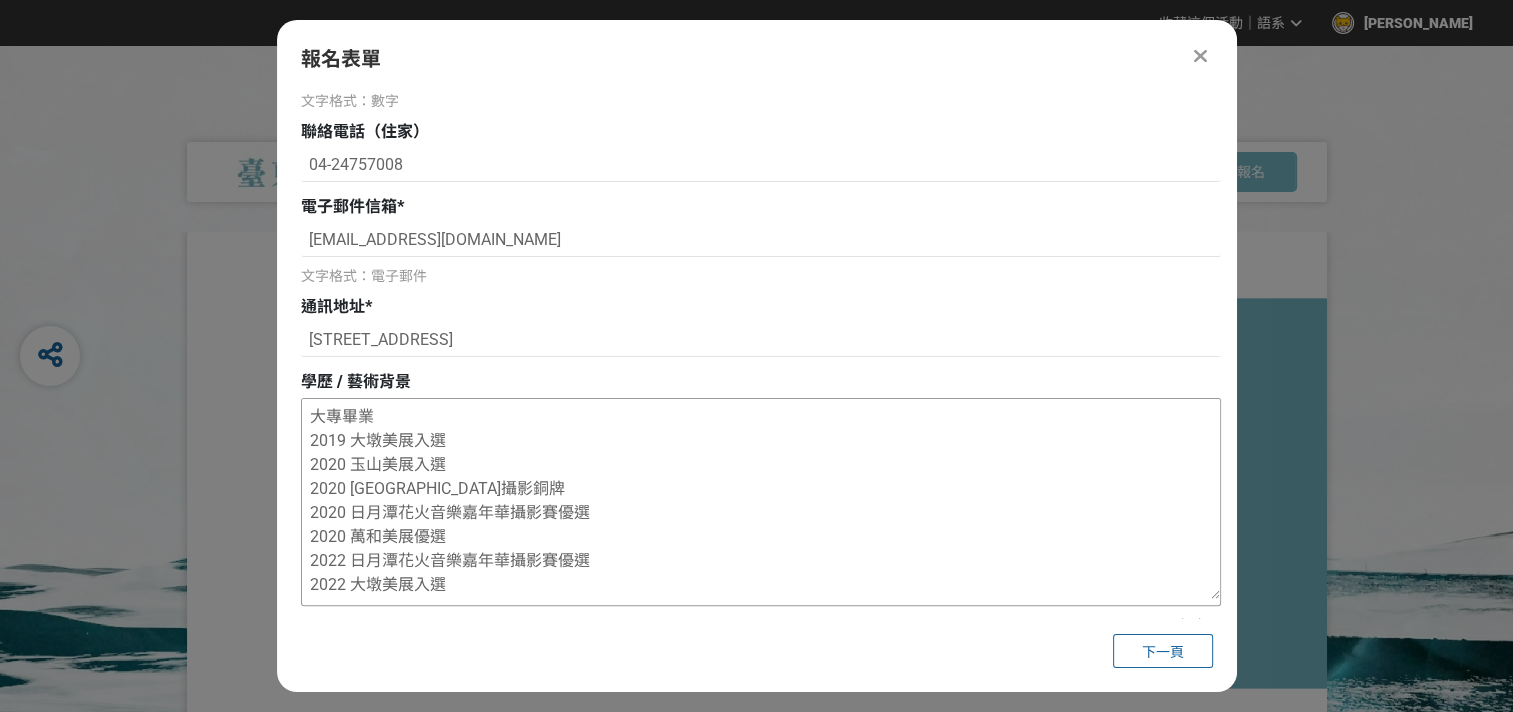 scroll, scrollTop: 100, scrollLeft: 0, axis: vertical 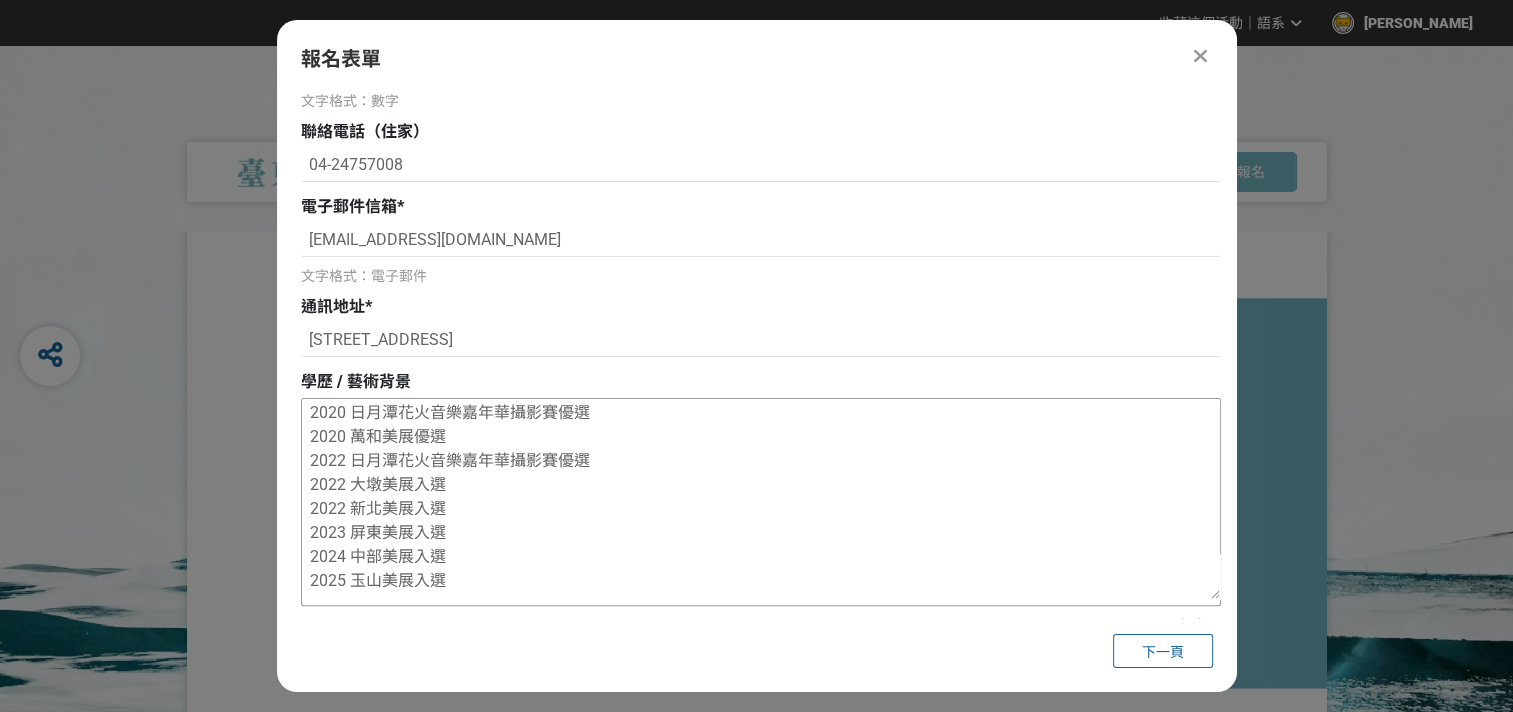 drag, startPoint x: 310, startPoint y: 457, endPoint x: 588, endPoint y: 463, distance: 278.06473 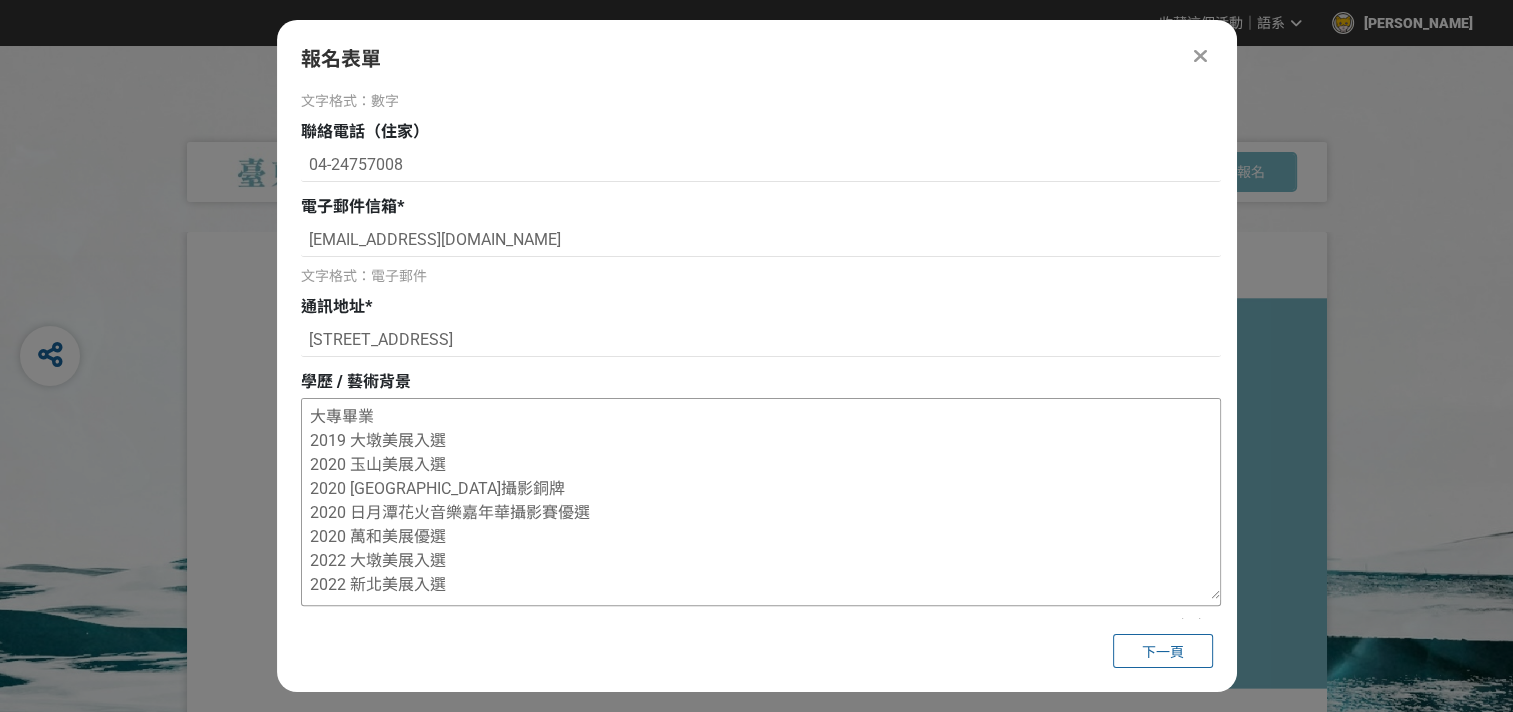 scroll, scrollTop: 76, scrollLeft: 0, axis: vertical 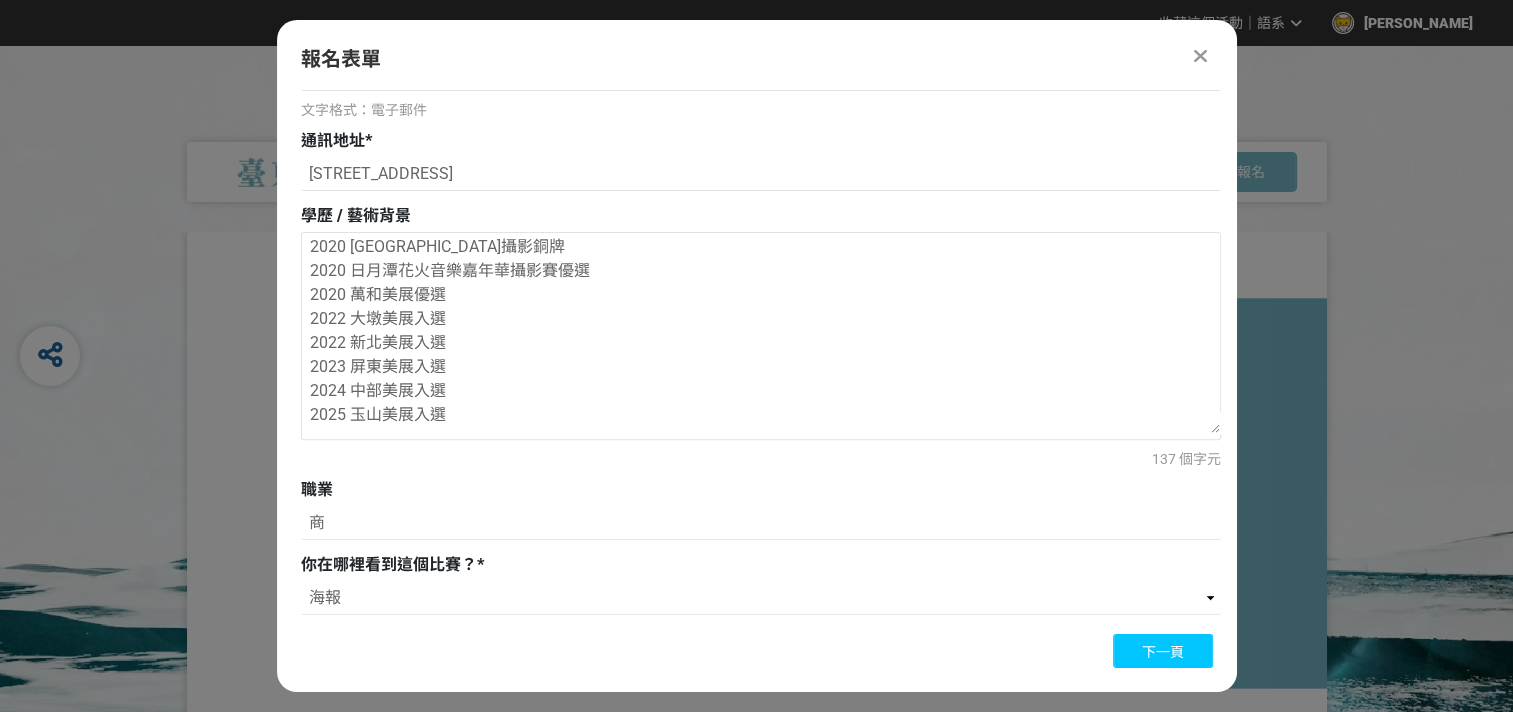 type on "大專畢業
2019 大墩美展入選
2020 玉山美展入選
2020 東勢林業園區攝影銅牌
2020 日月潭花火音樂嘉年華攝影賽優選
2020 萬和美展優選
2022 大墩美展入選
2022 新北美展入選
2023 屏東美展入選
2024 中部美展入選
2025 玉山美展入選" 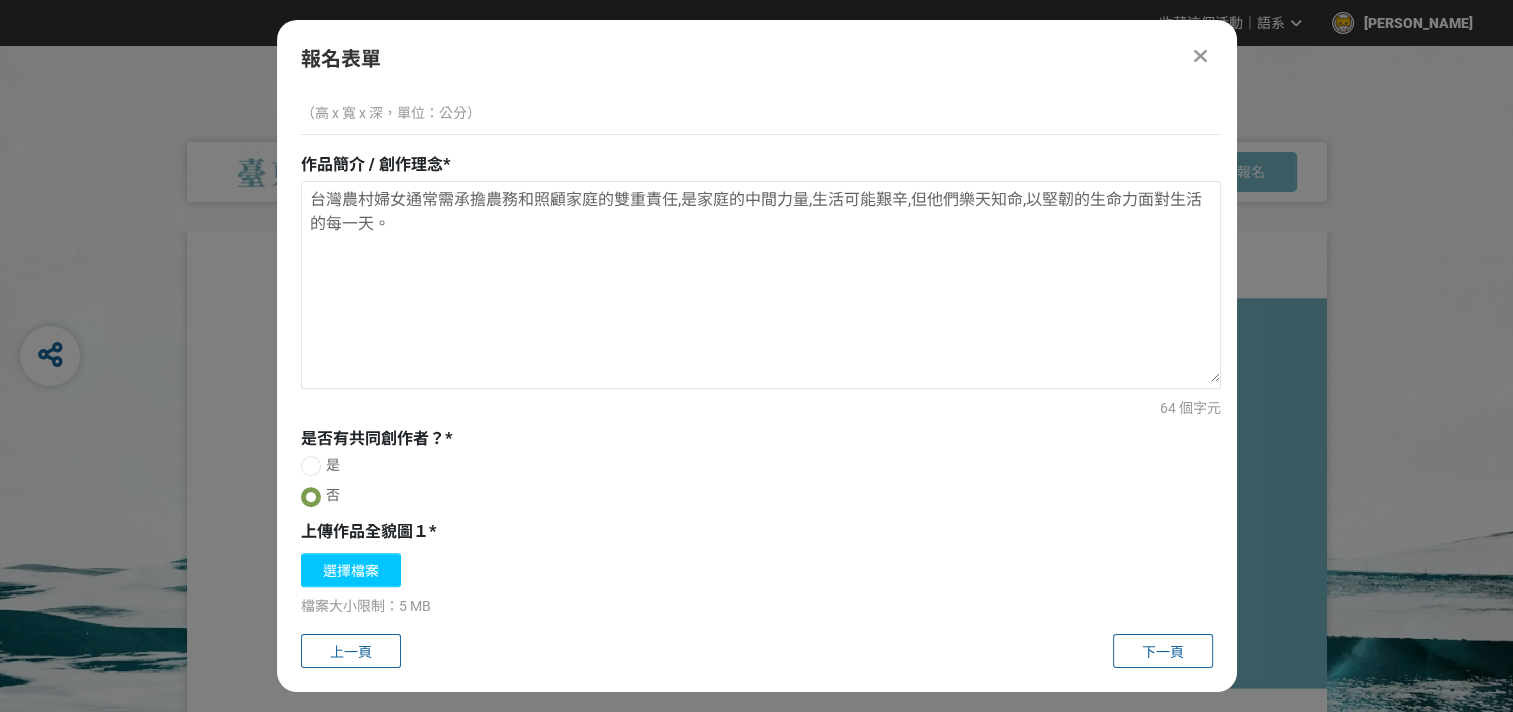 click on "選擇檔案" at bounding box center (351, 570) 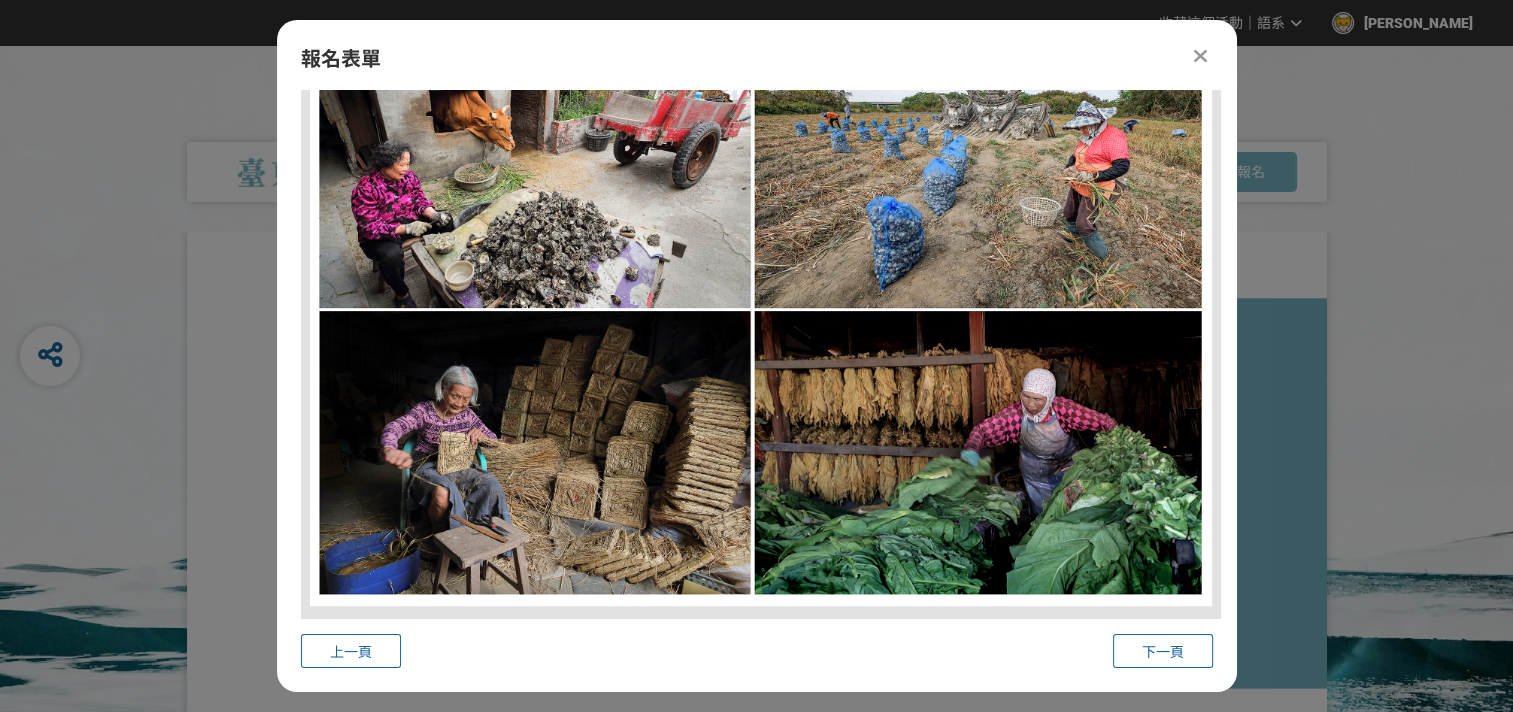 scroll, scrollTop: 1666, scrollLeft: 0, axis: vertical 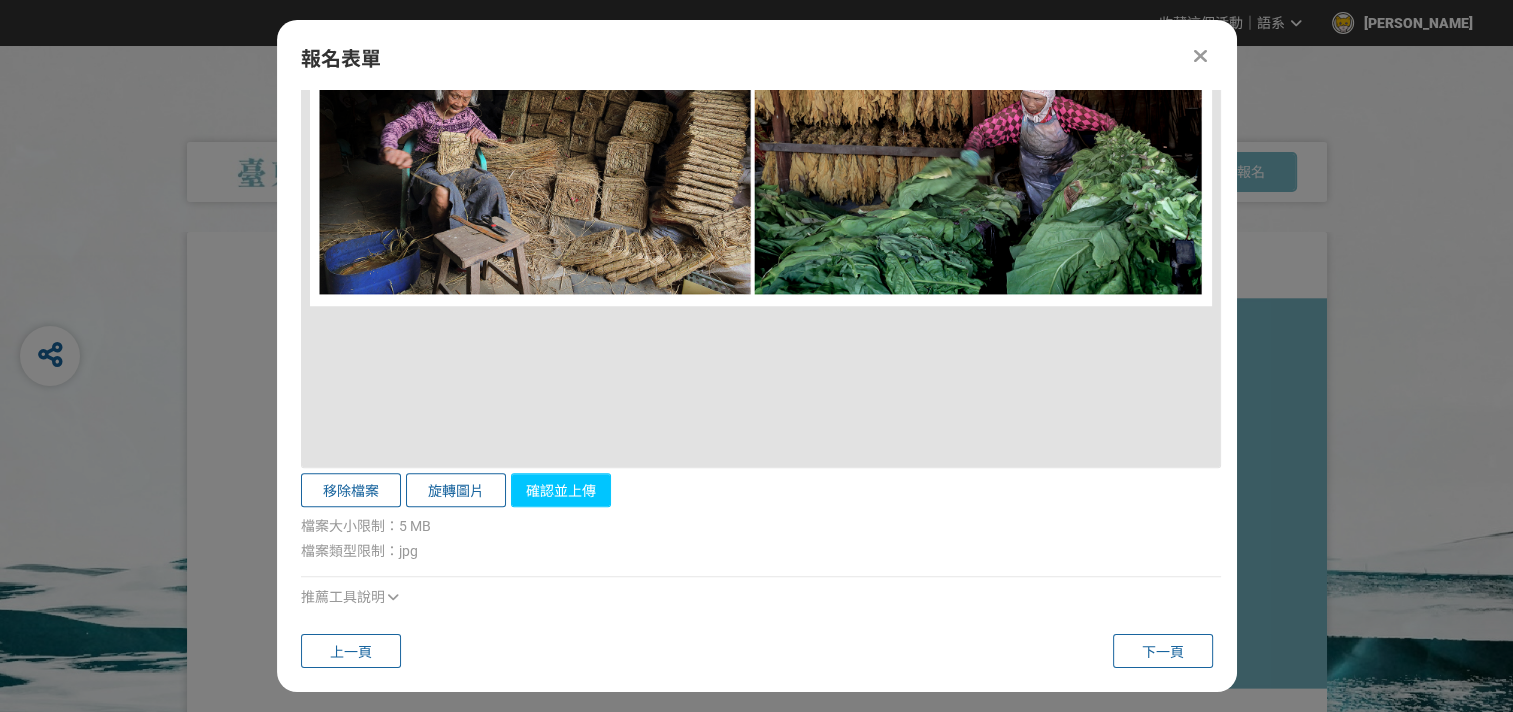 click on "確認並上傳" at bounding box center (561, 490) 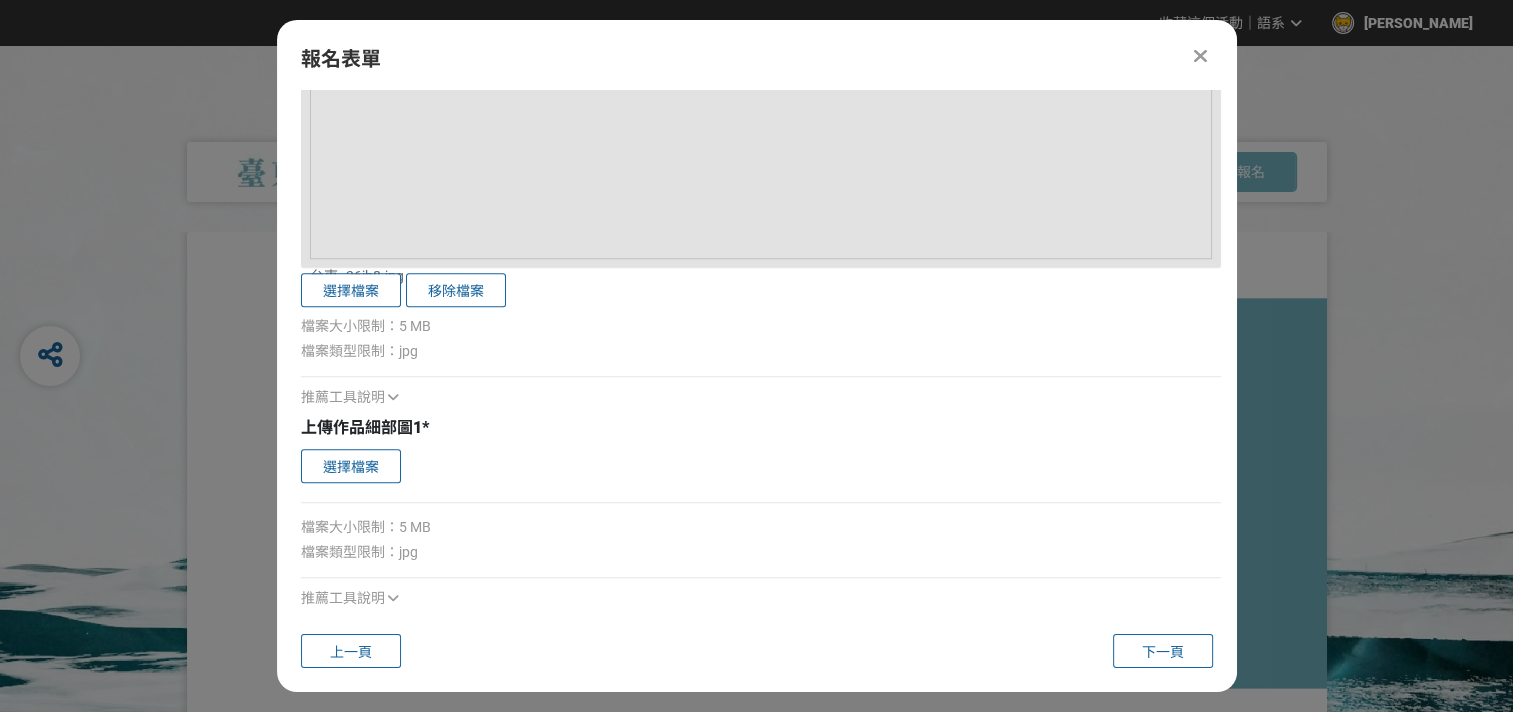 scroll, scrollTop: 2102, scrollLeft: 0, axis: vertical 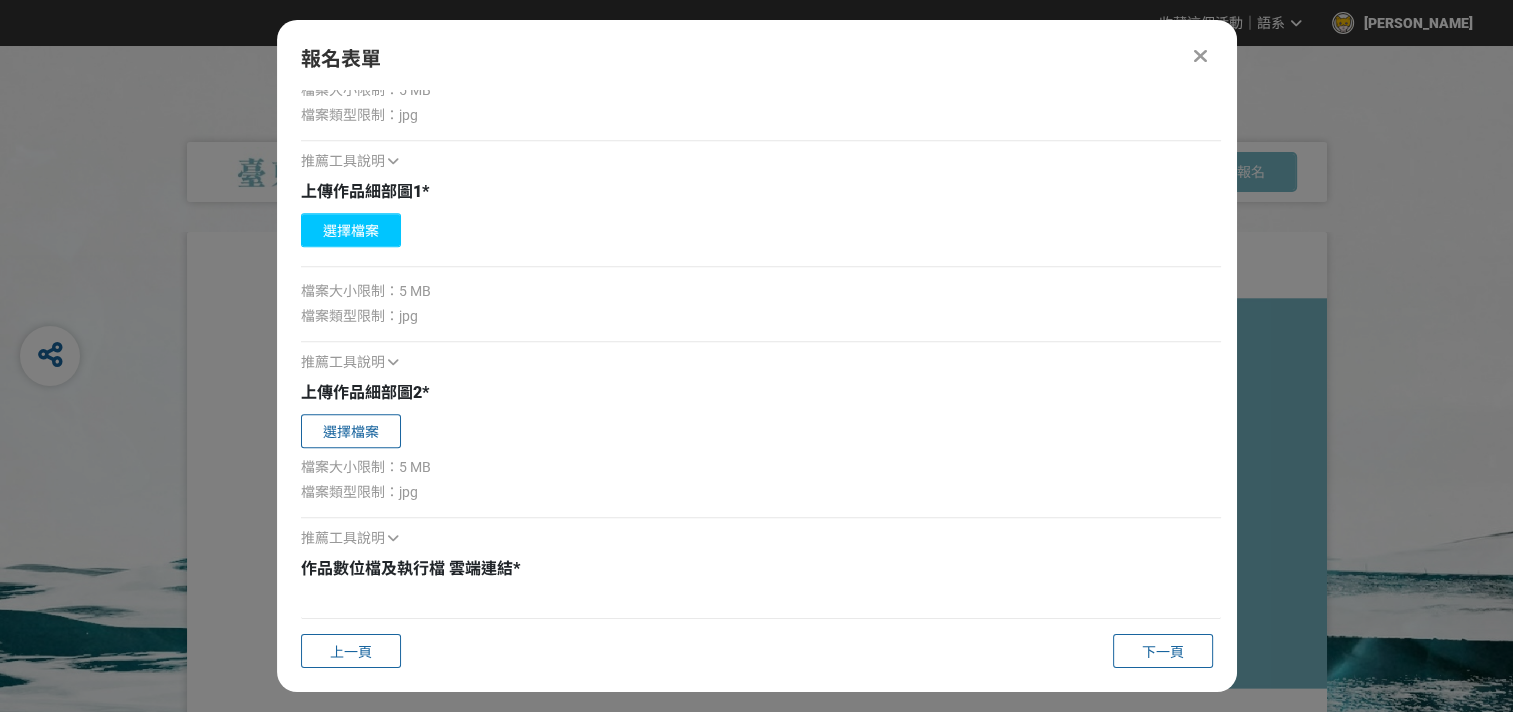 click on "選擇檔案" at bounding box center [351, 230] 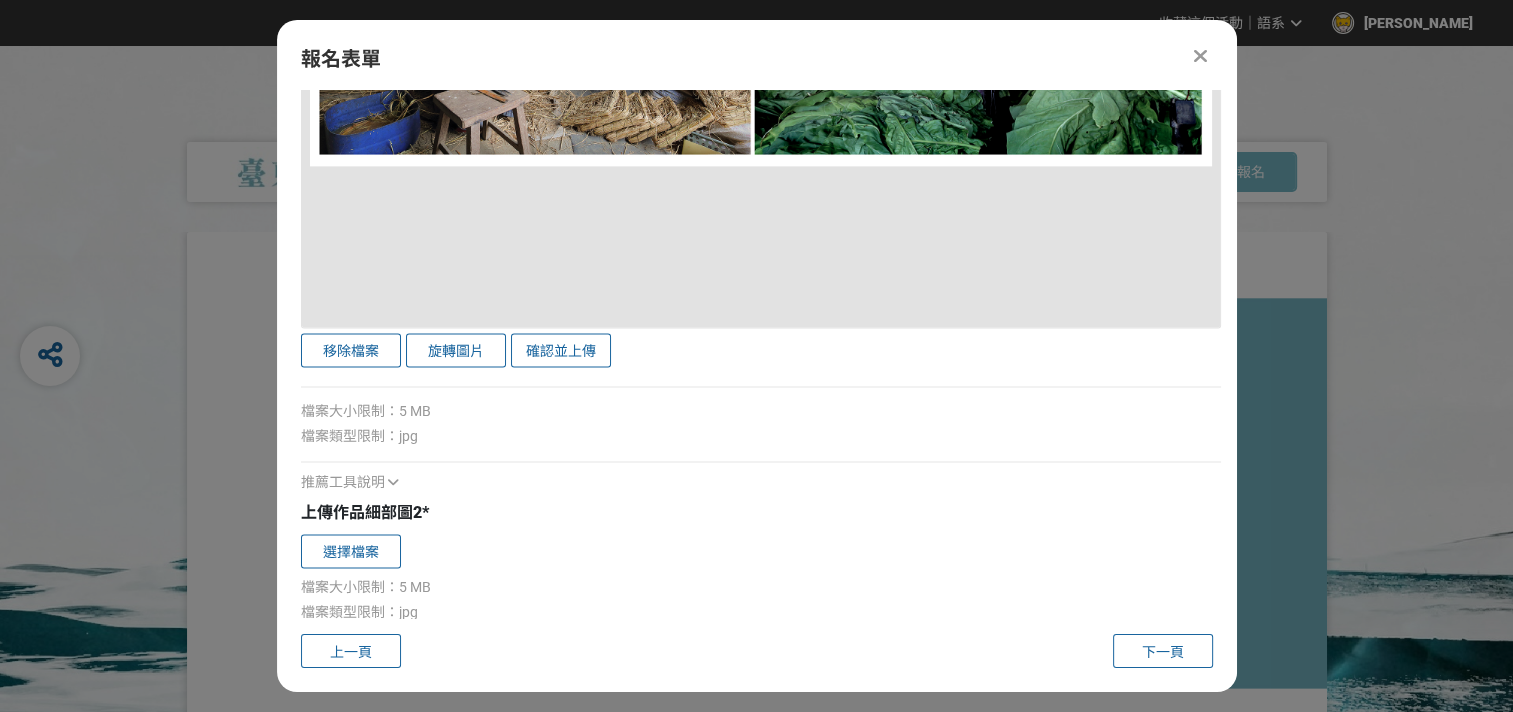 scroll, scrollTop: 3017, scrollLeft: 0, axis: vertical 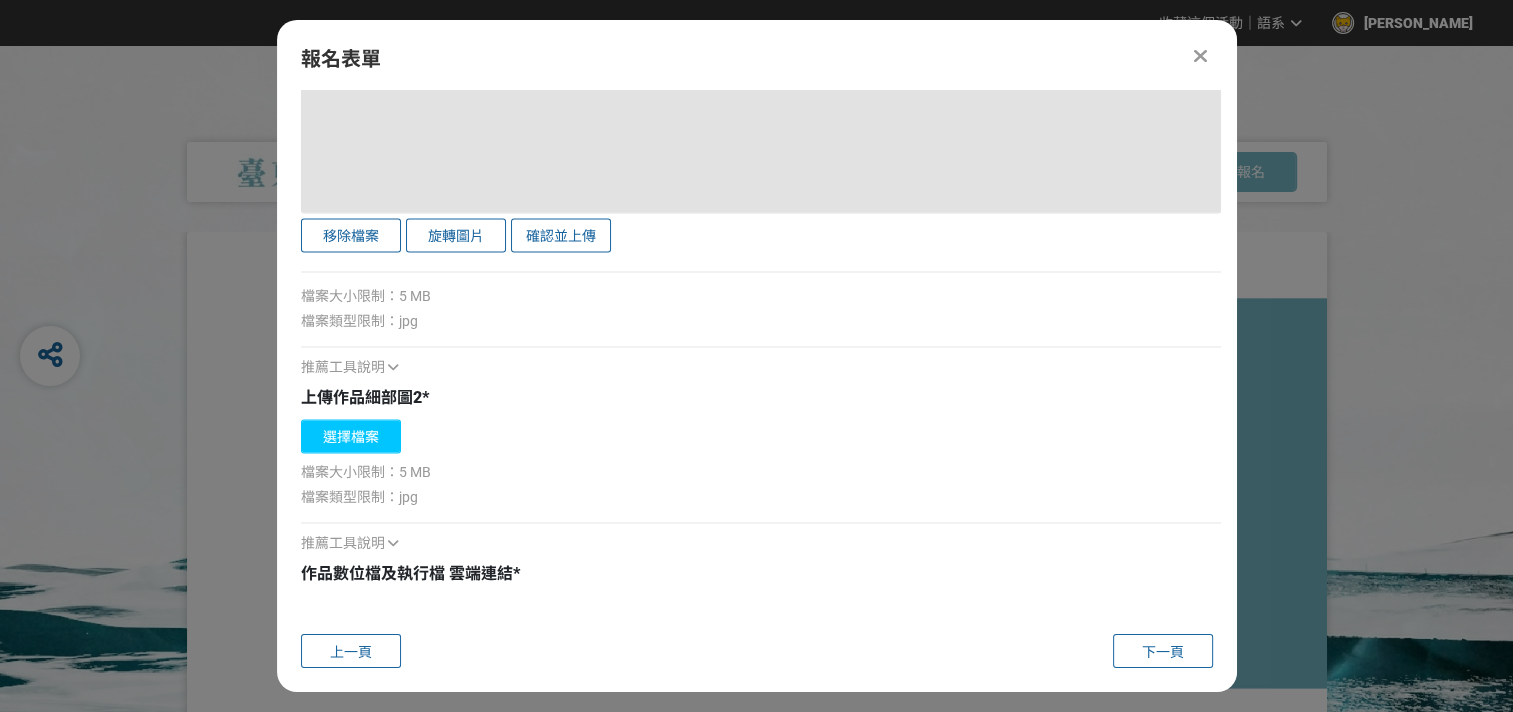 click on "選擇檔案" at bounding box center (351, 436) 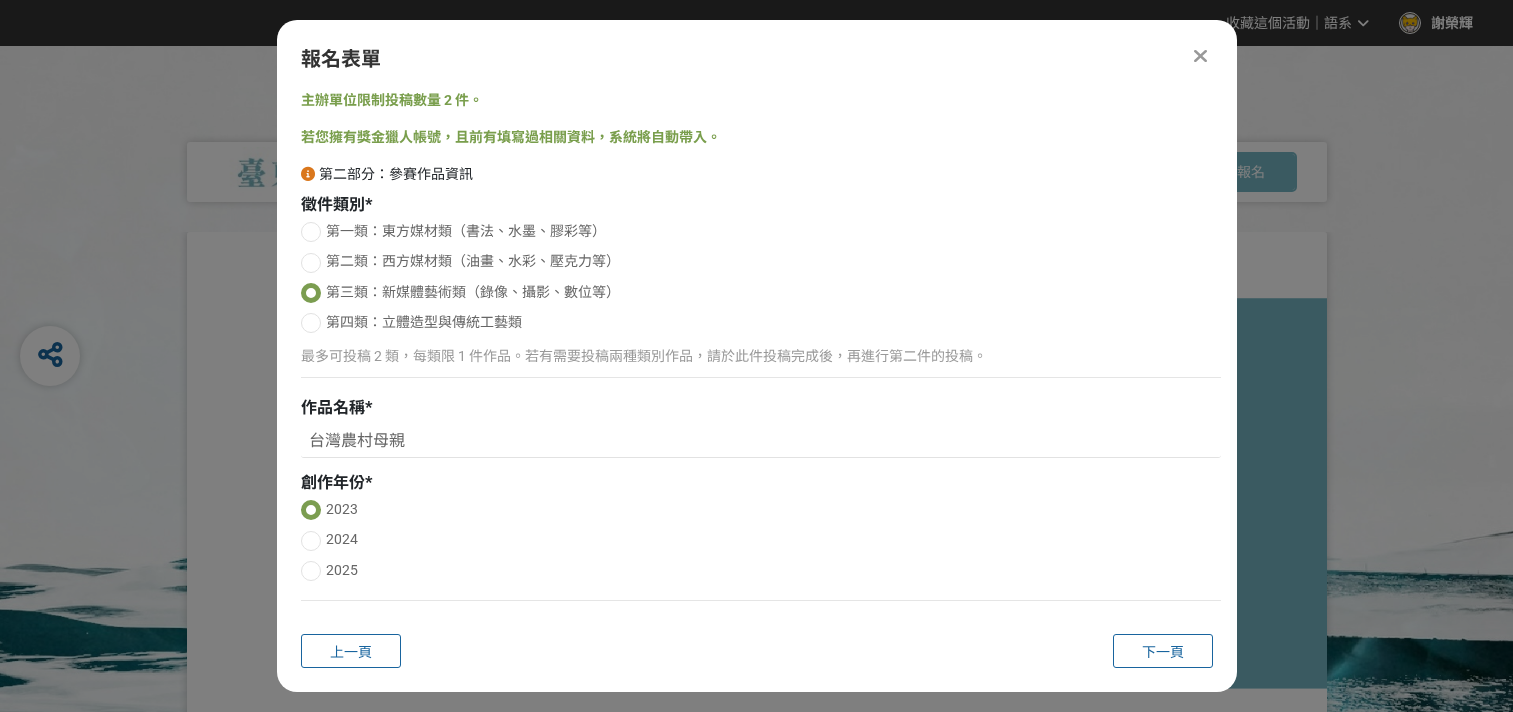 scroll, scrollTop: 0, scrollLeft: 0, axis: both 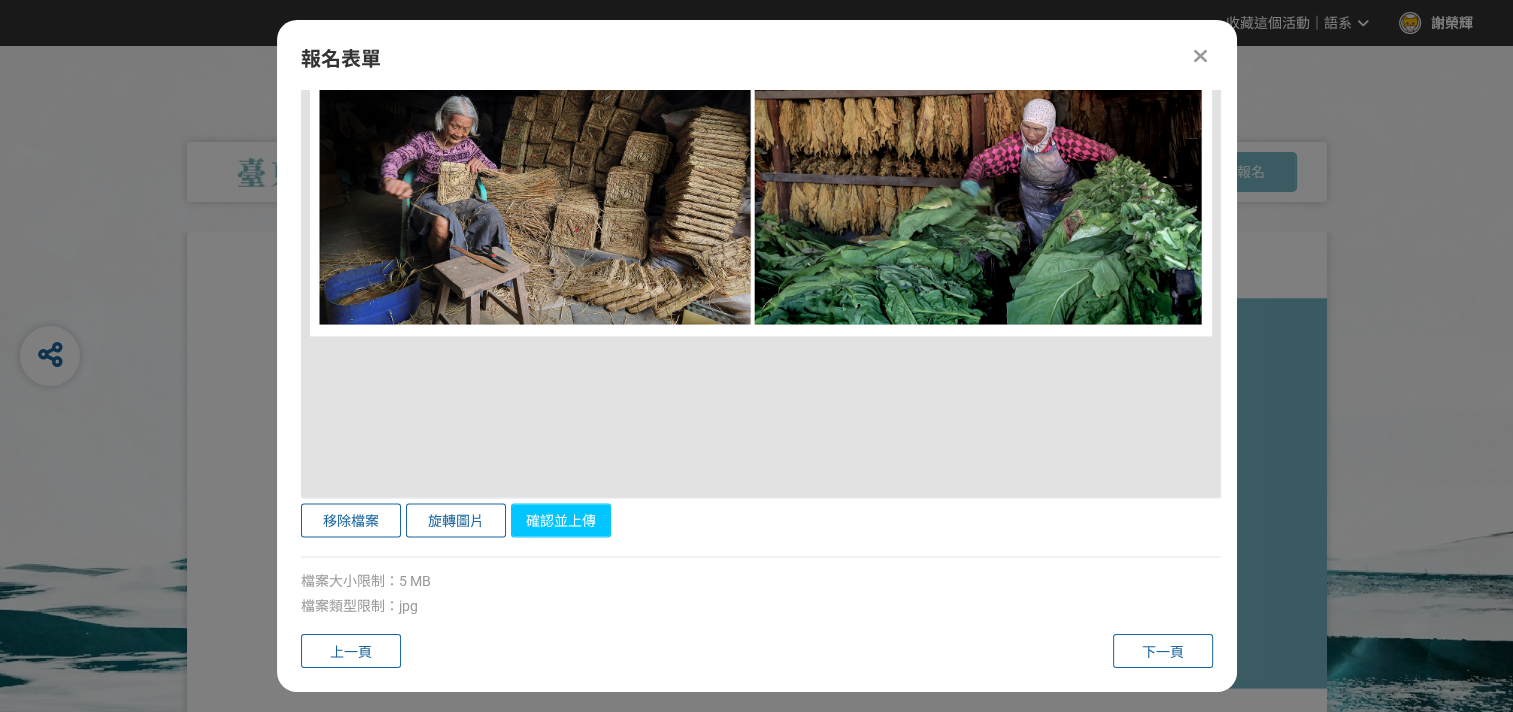 click on "確認並上傳" at bounding box center (561, 520) 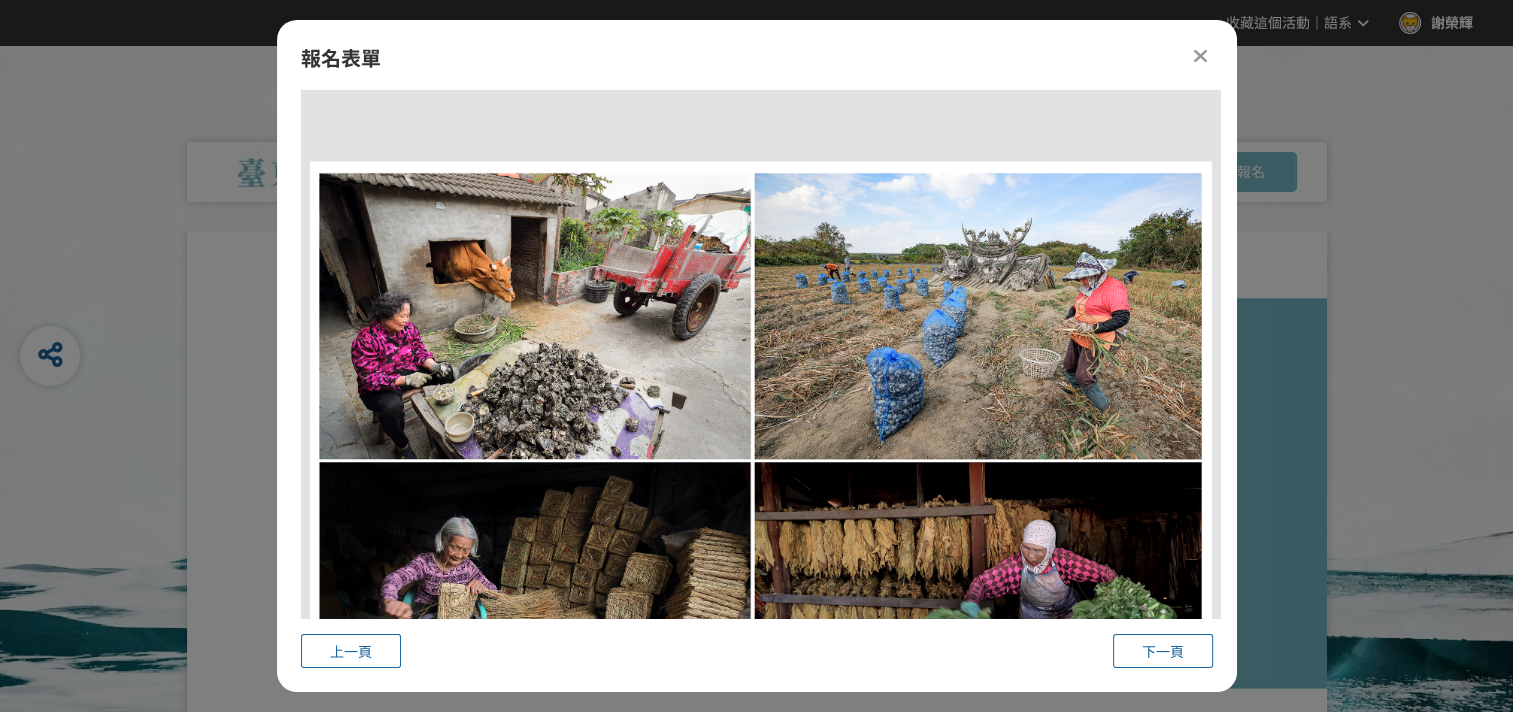 scroll, scrollTop: 3832, scrollLeft: 0, axis: vertical 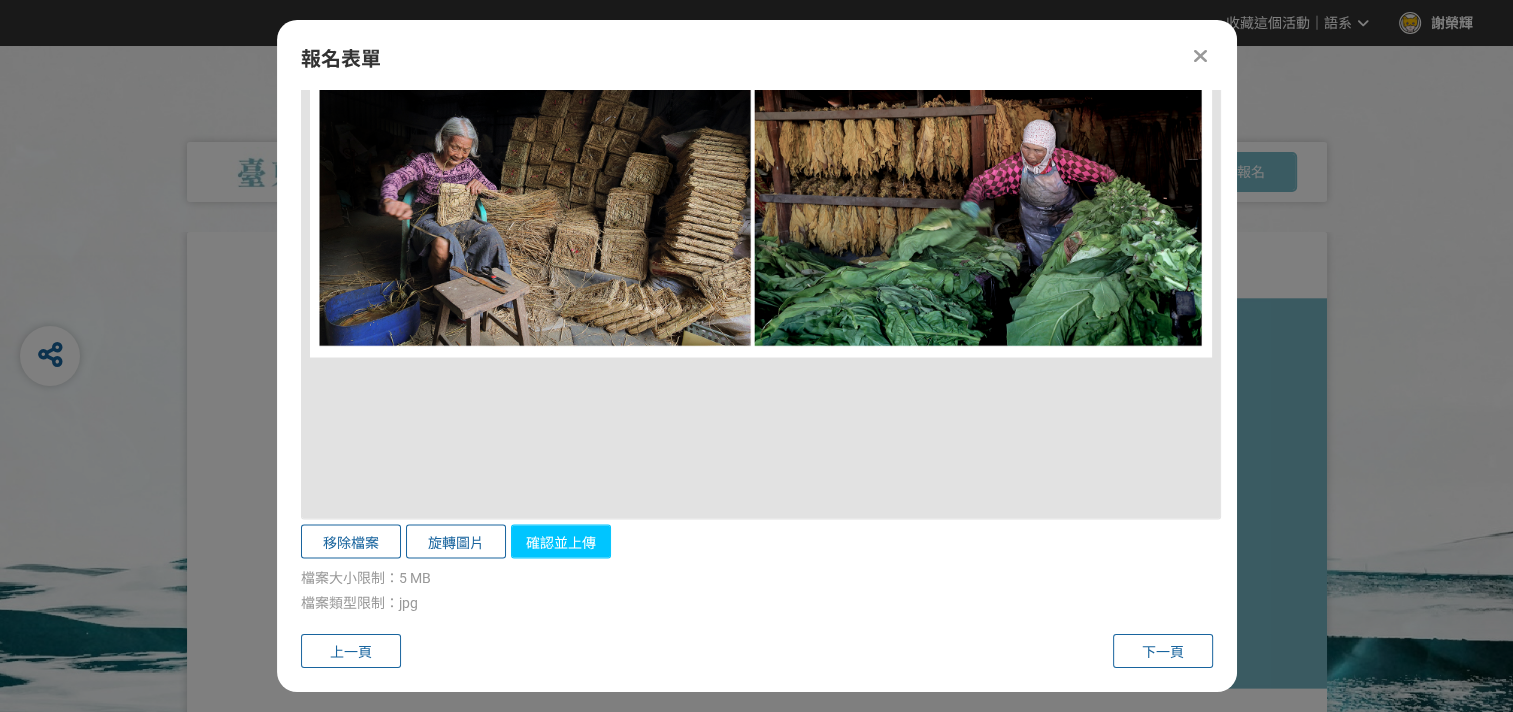 click on "確認並上傳" at bounding box center [561, 541] 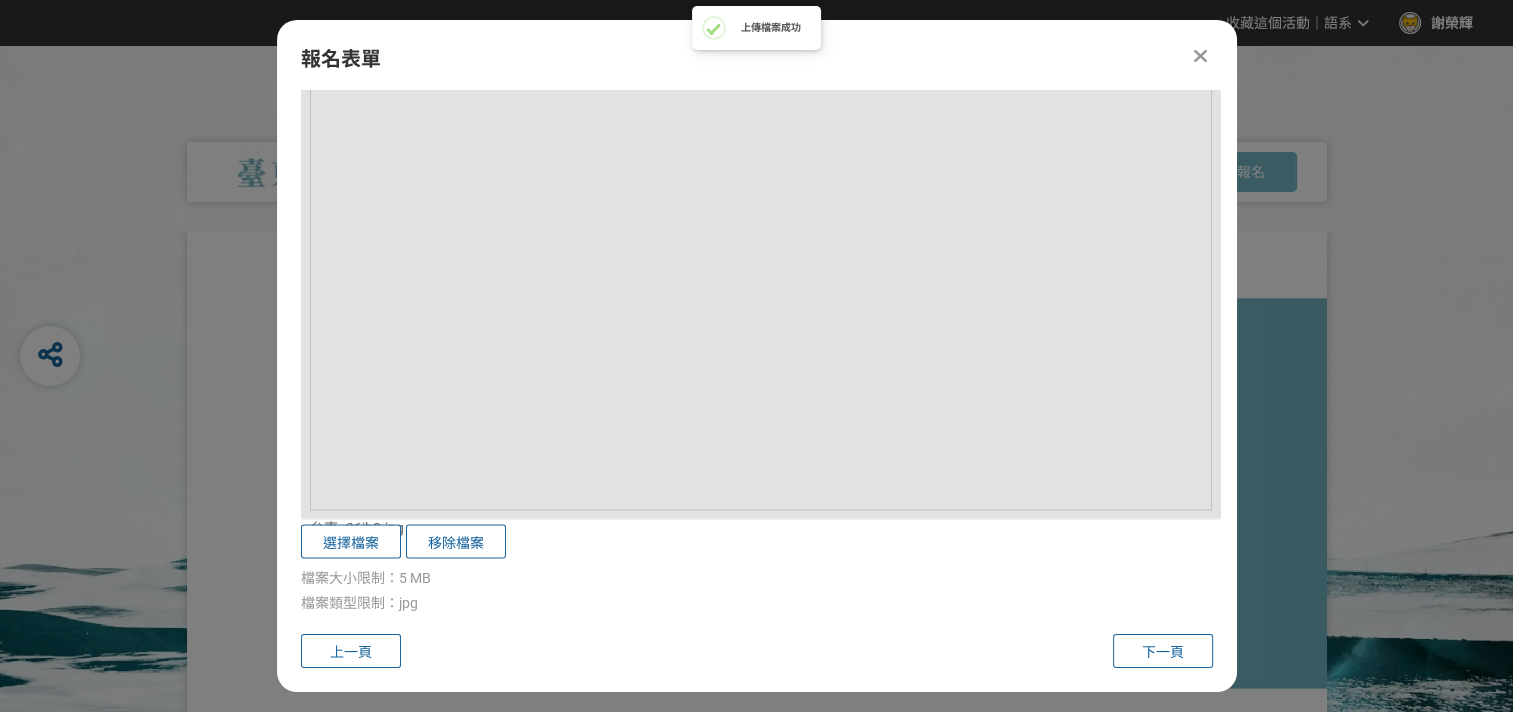 scroll, scrollTop: 3932, scrollLeft: 0, axis: vertical 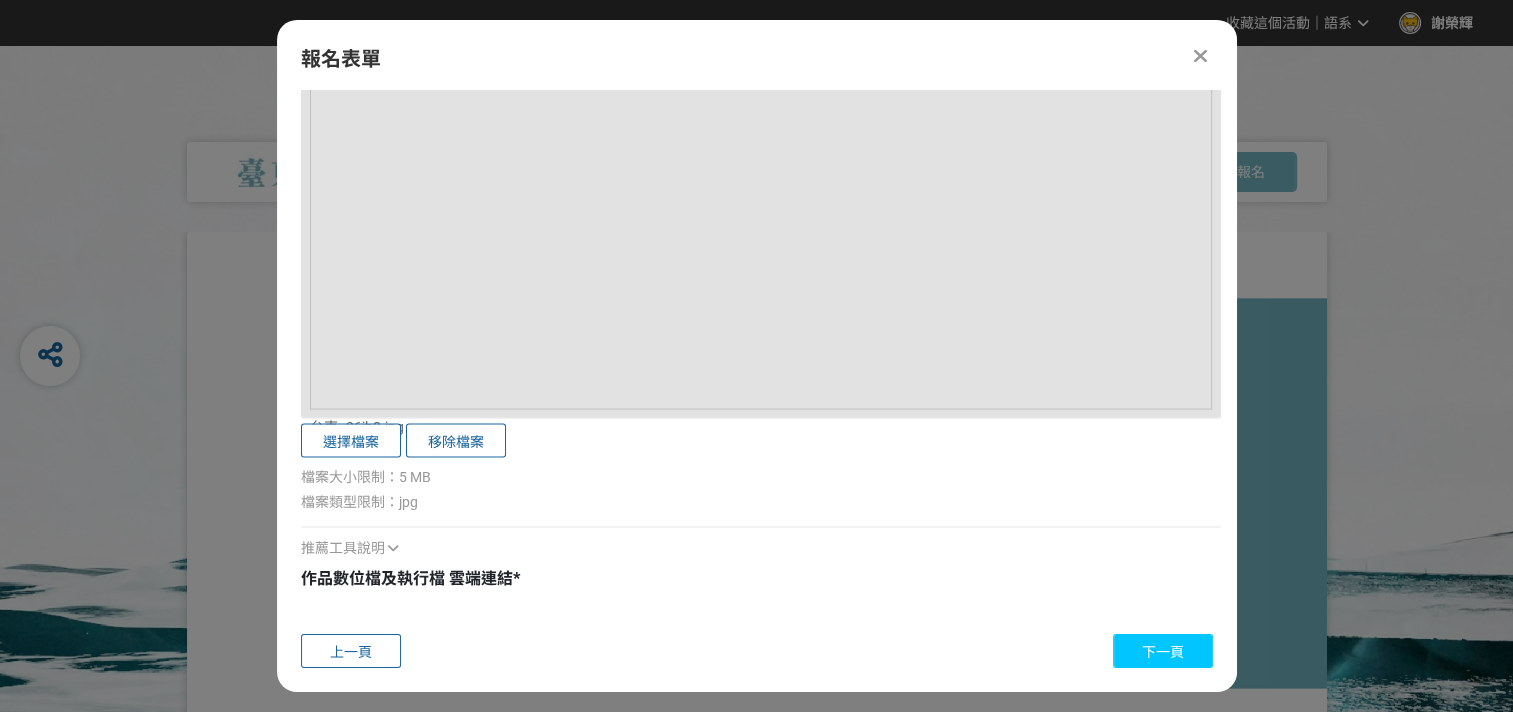 click on "下一頁" at bounding box center [1163, 652] 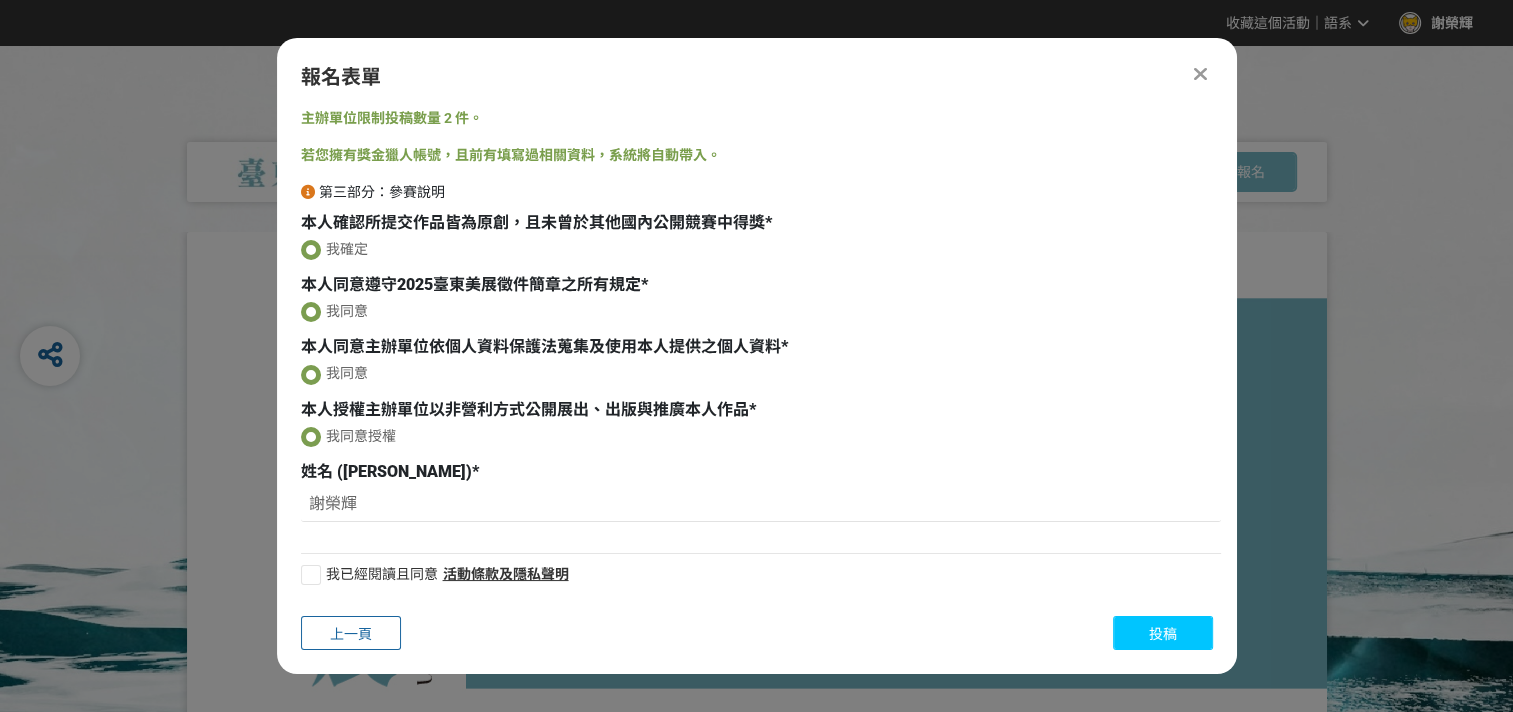 scroll, scrollTop: 0, scrollLeft: 0, axis: both 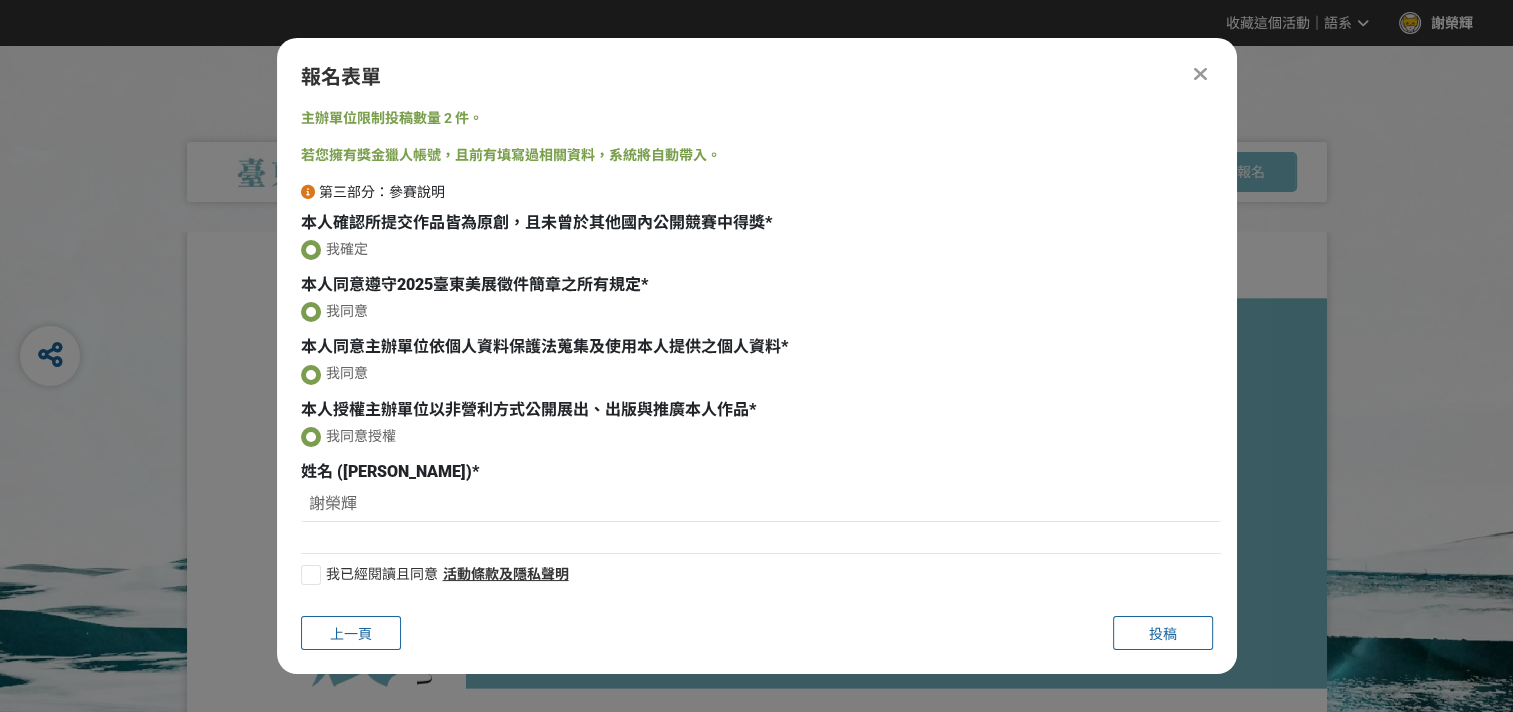 click at bounding box center [311, 575] 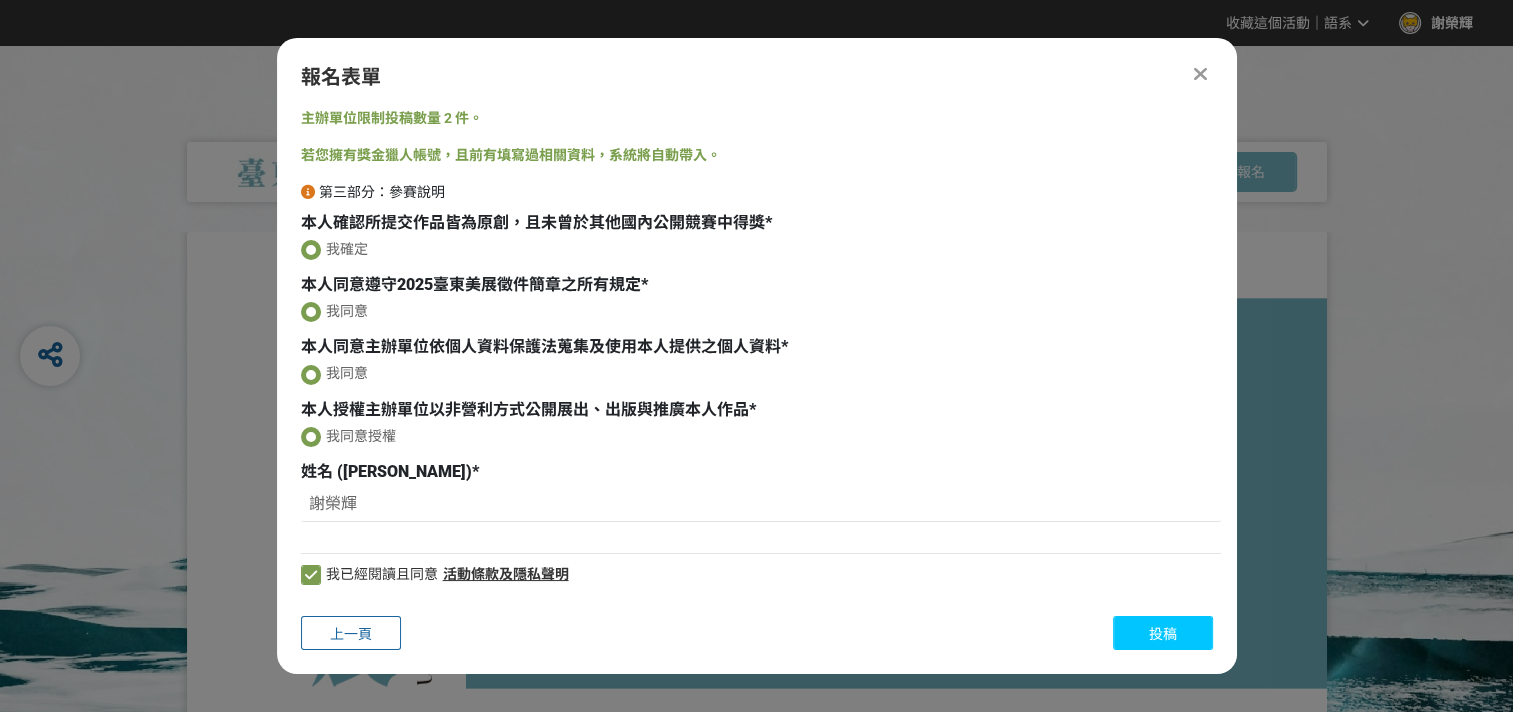 click on "投稿" at bounding box center (1163, 634) 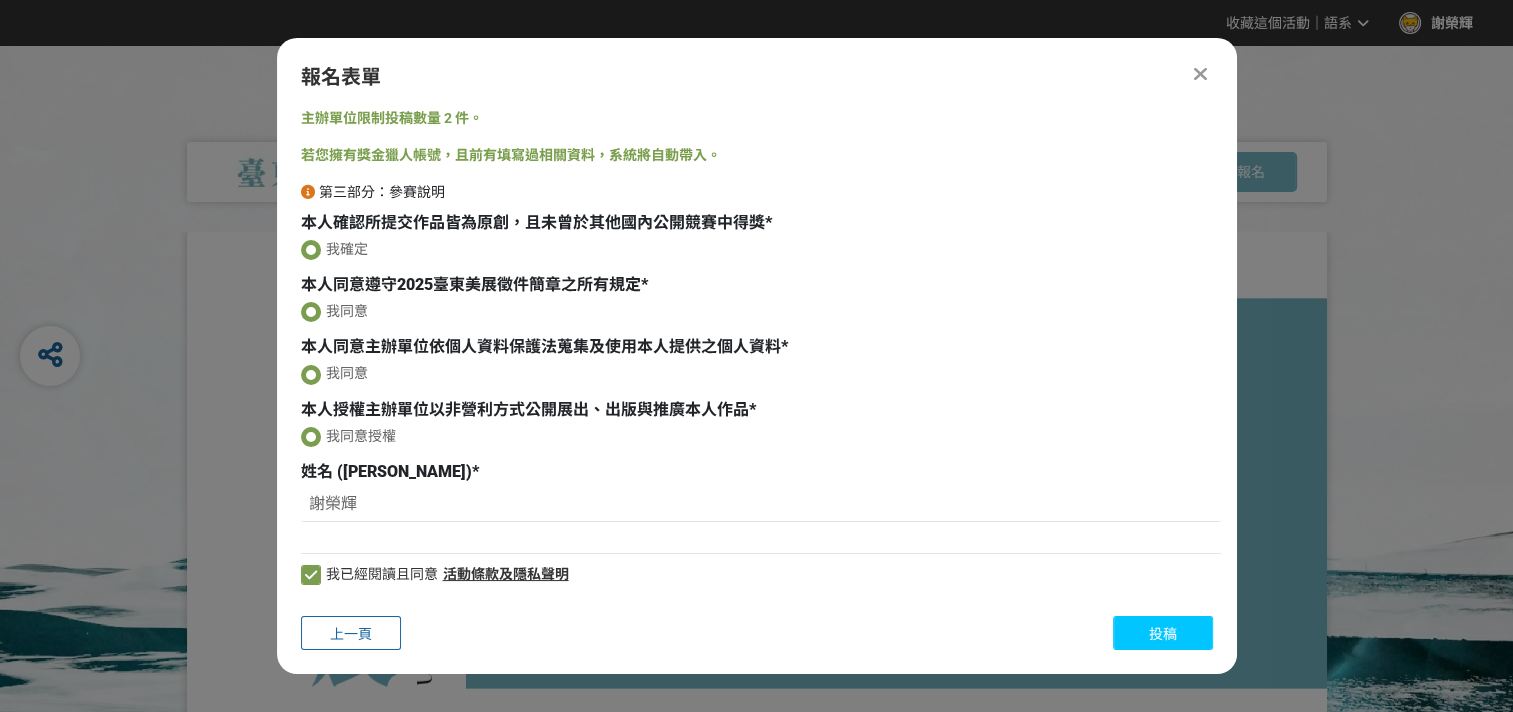 click on "投稿" at bounding box center [1163, 634] 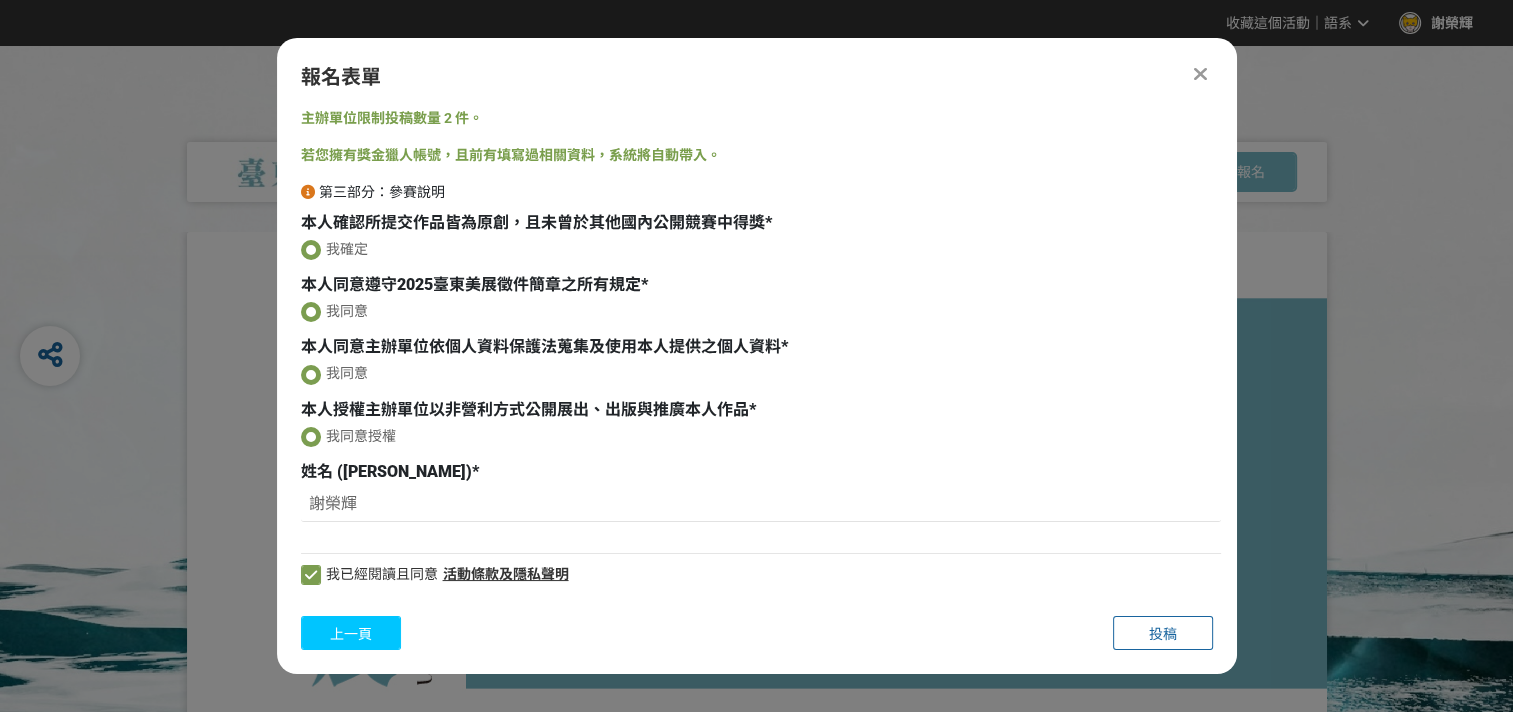 click on "上一頁" at bounding box center (351, 634) 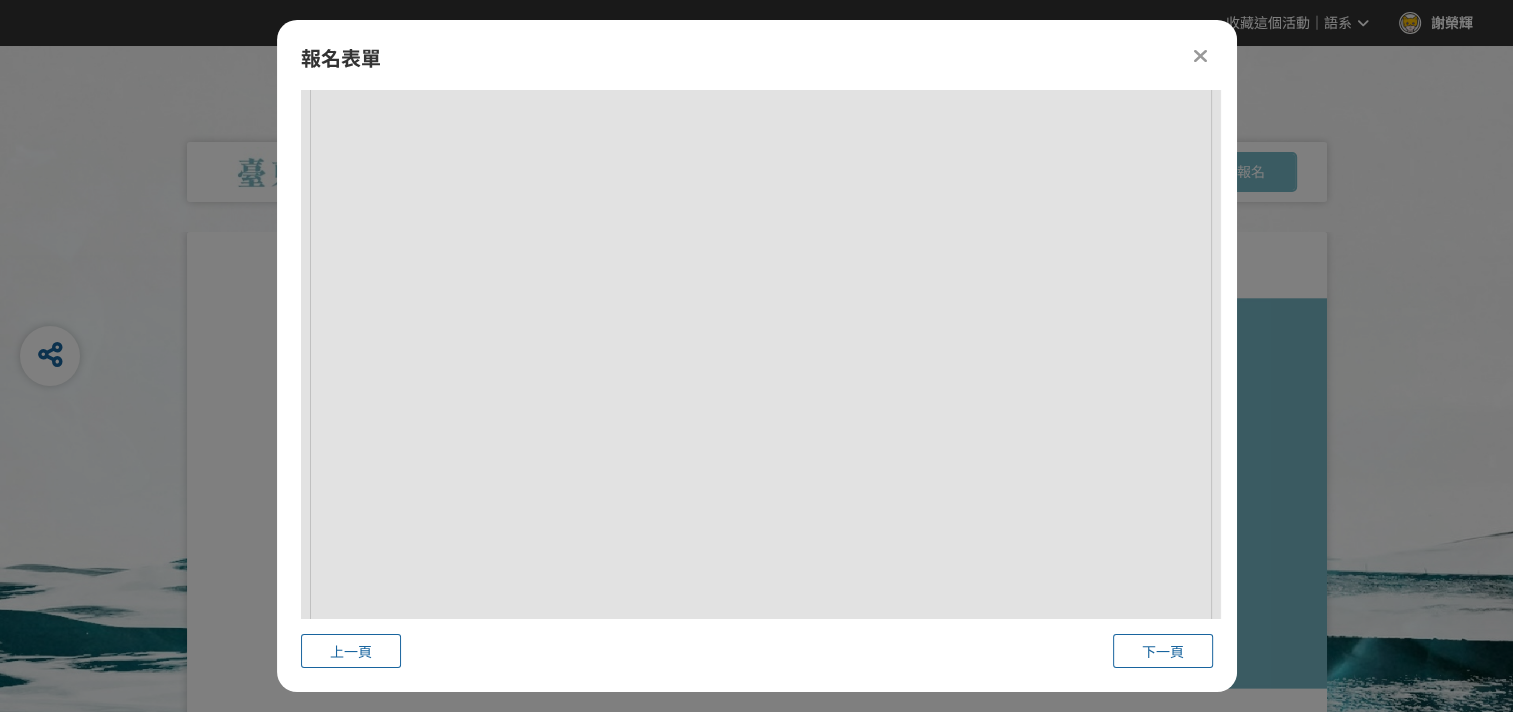 scroll, scrollTop: 3932, scrollLeft: 0, axis: vertical 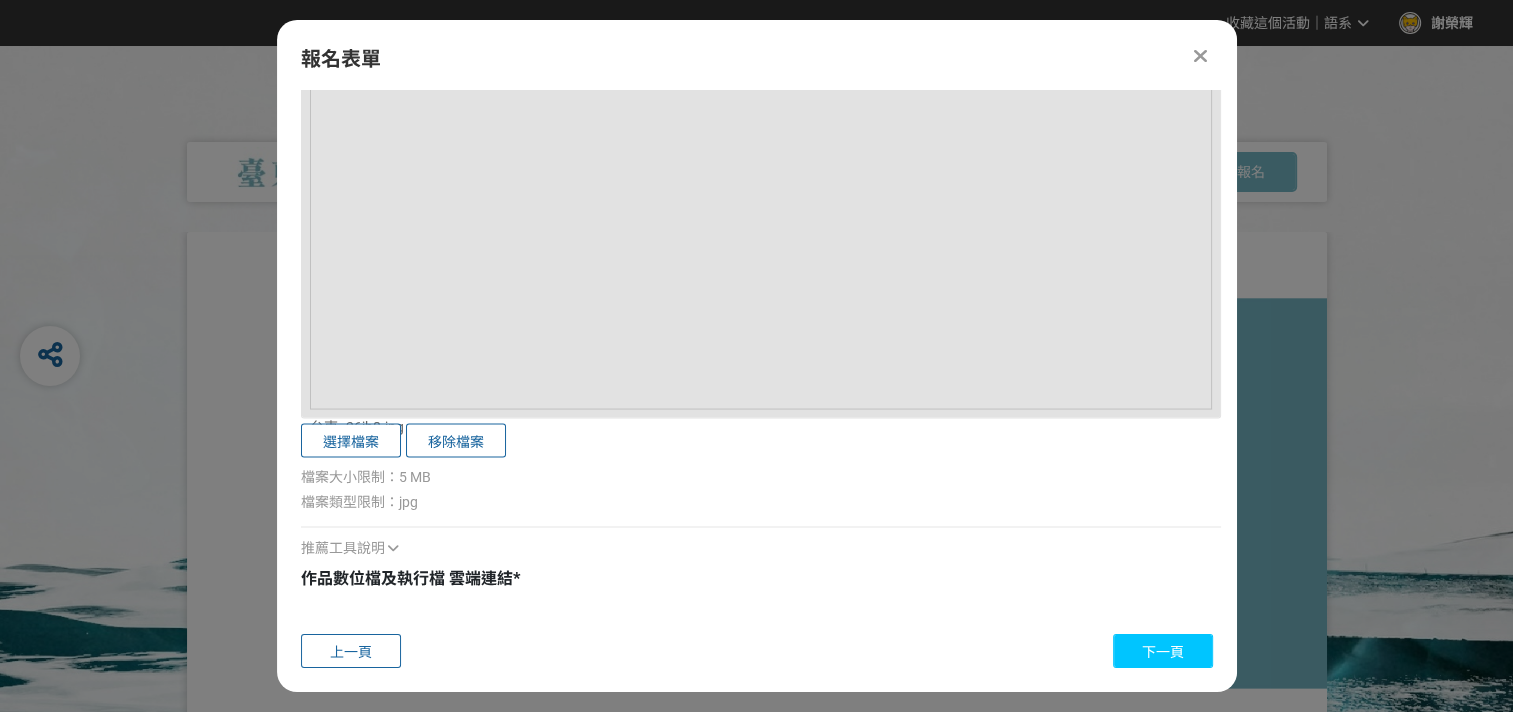 click on "下一頁" at bounding box center (1163, 651) 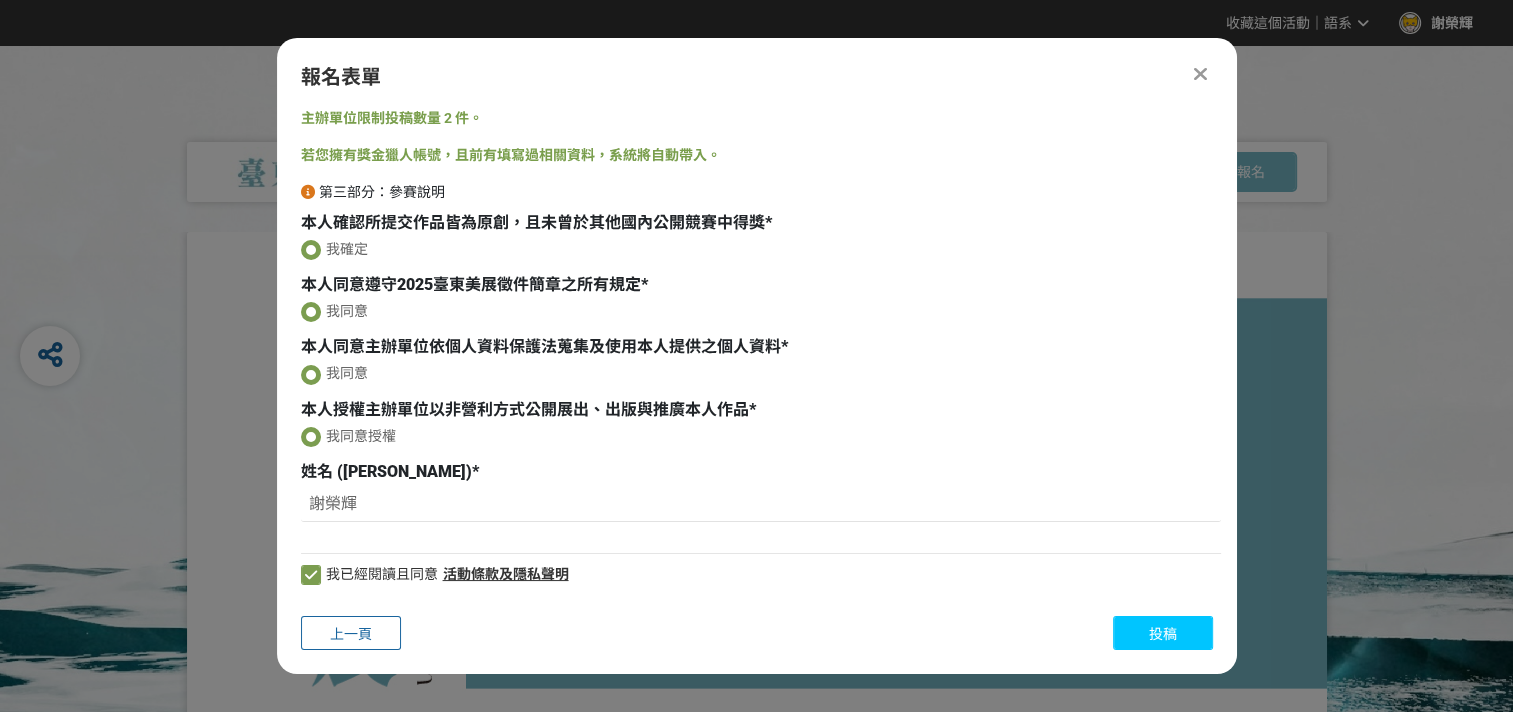 scroll, scrollTop: 0, scrollLeft: 0, axis: both 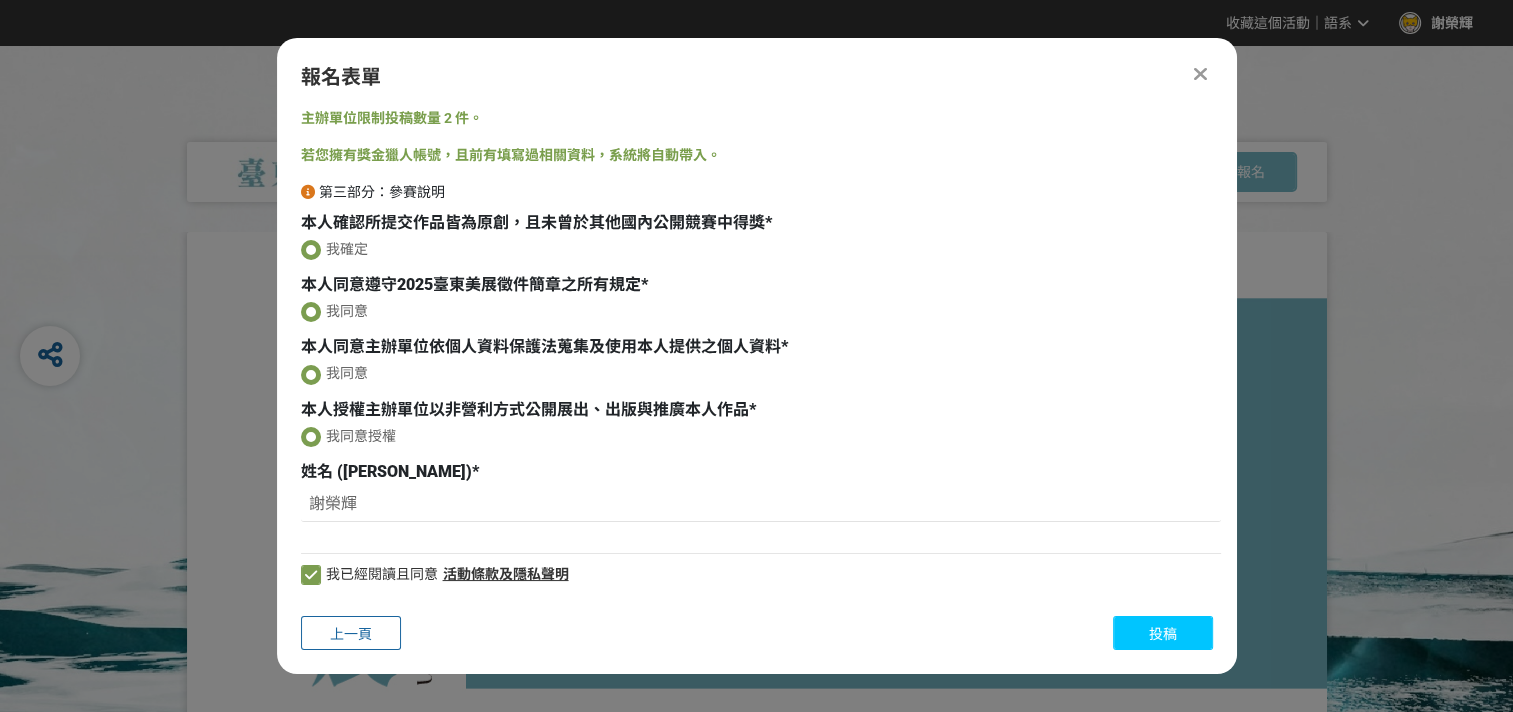 click on "投稿" at bounding box center [1163, 634] 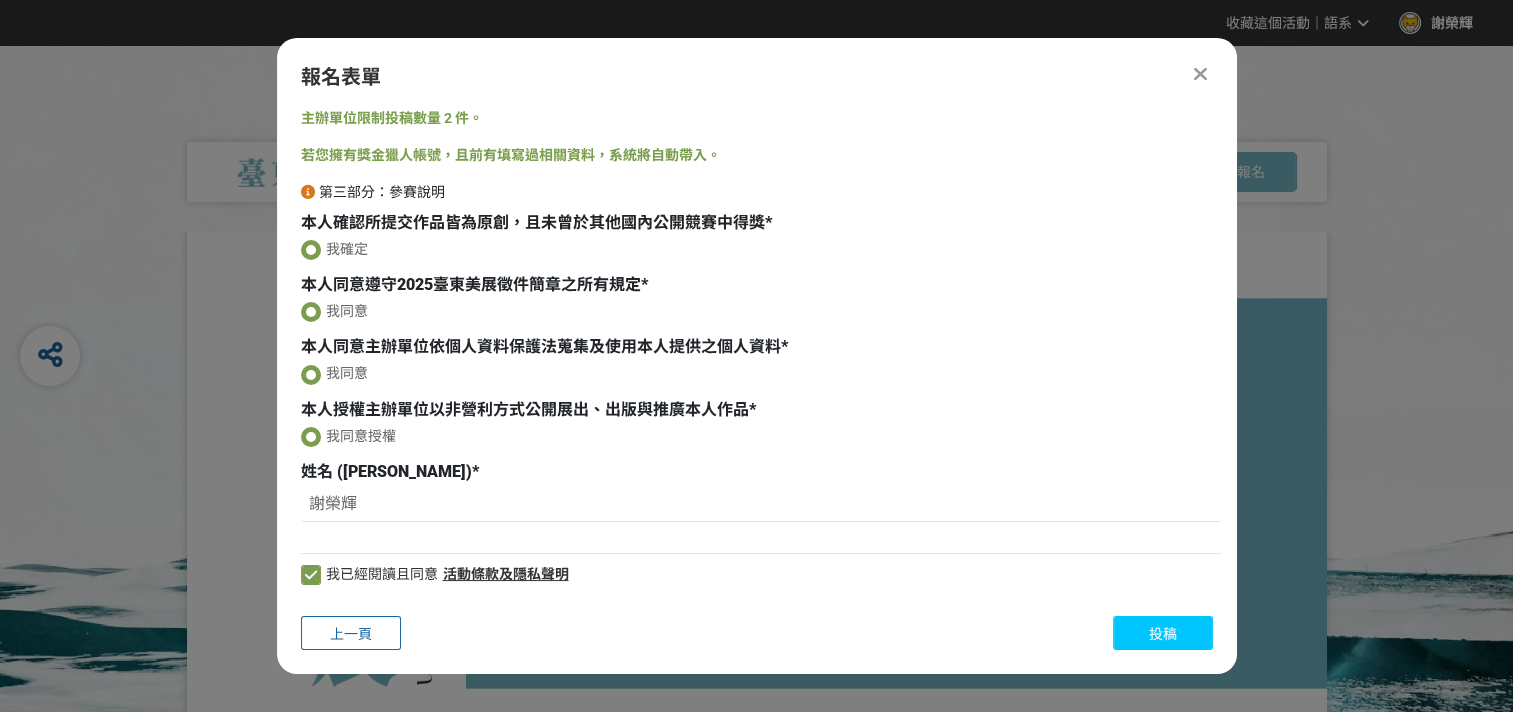 click on "投稿" at bounding box center (1163, 634) 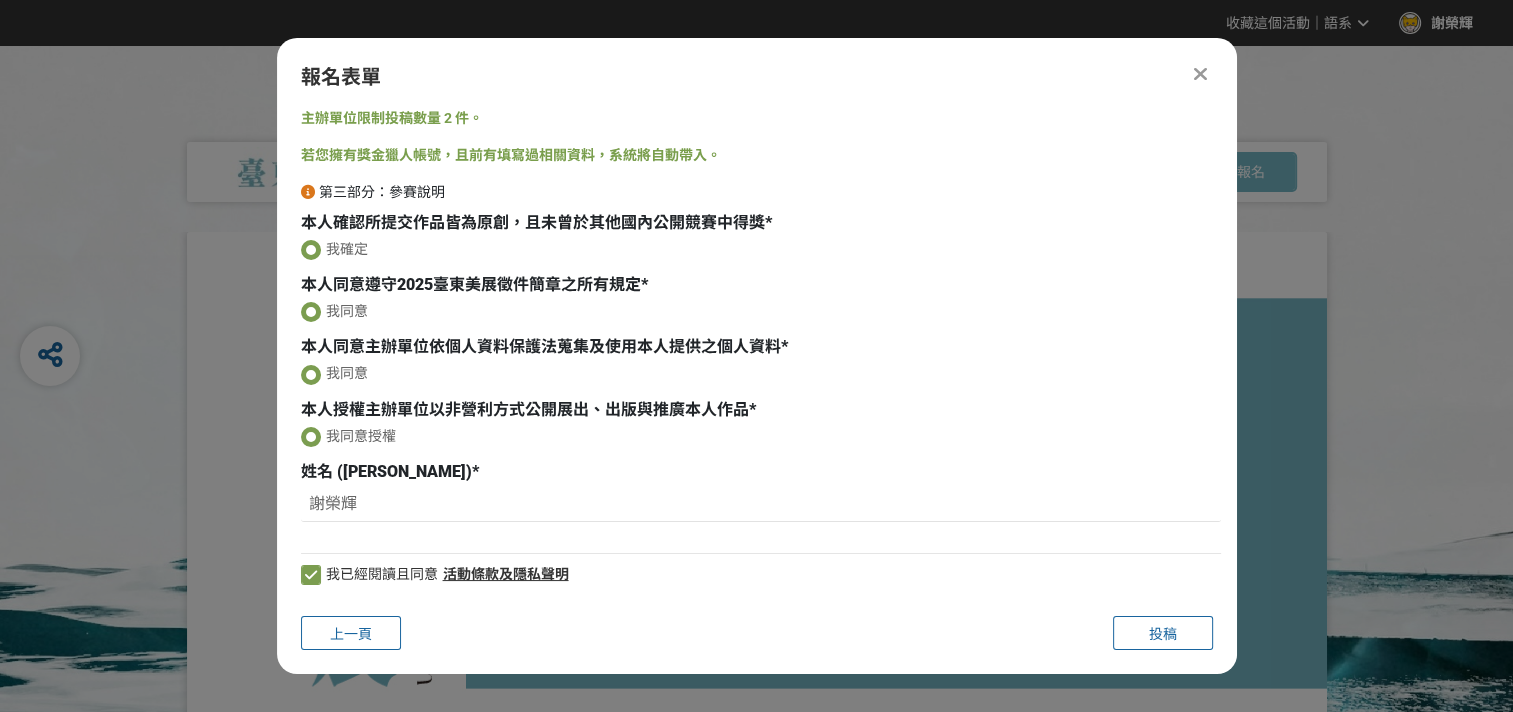 click on "上一頁" at bounding box center [351, 634] 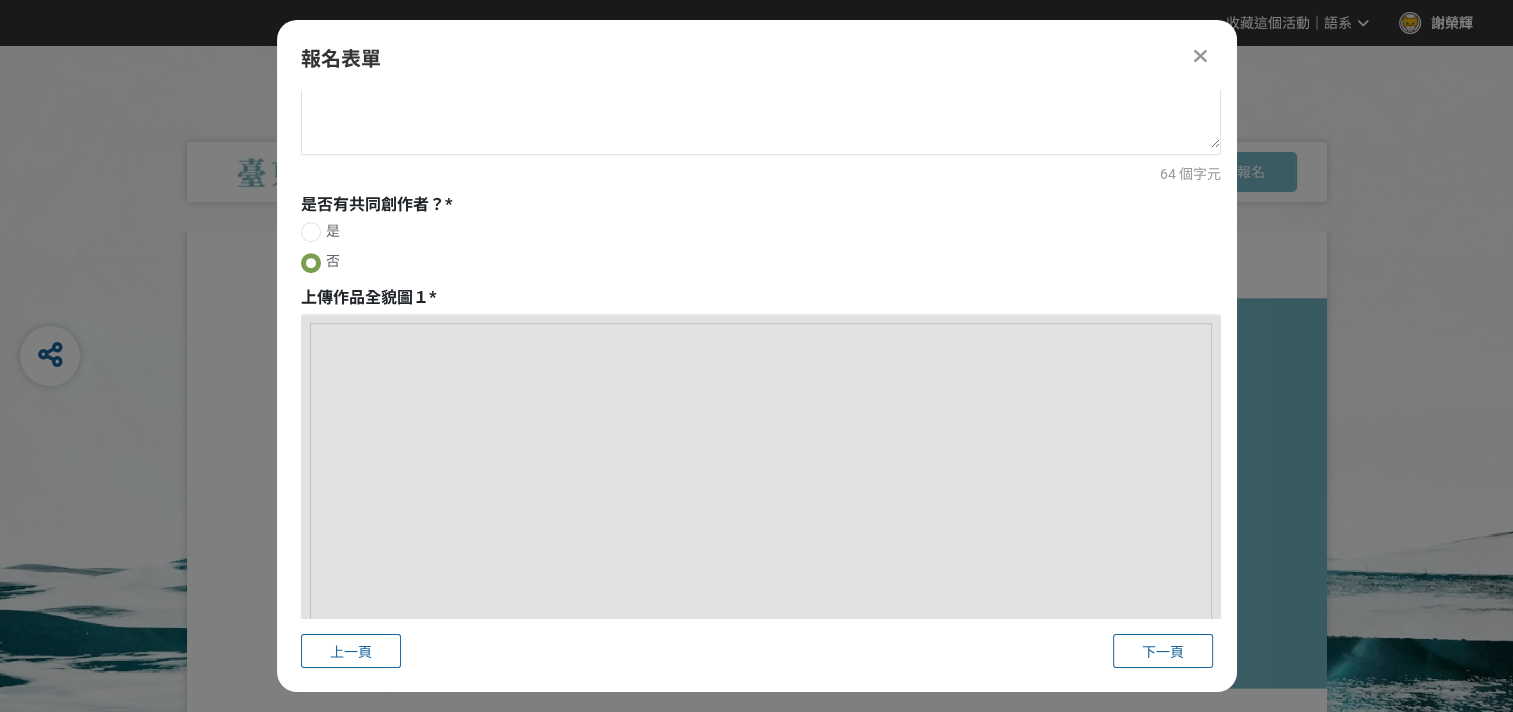 scroll, scrollTop: 1100, scrollLeft: 0, axis: vertical 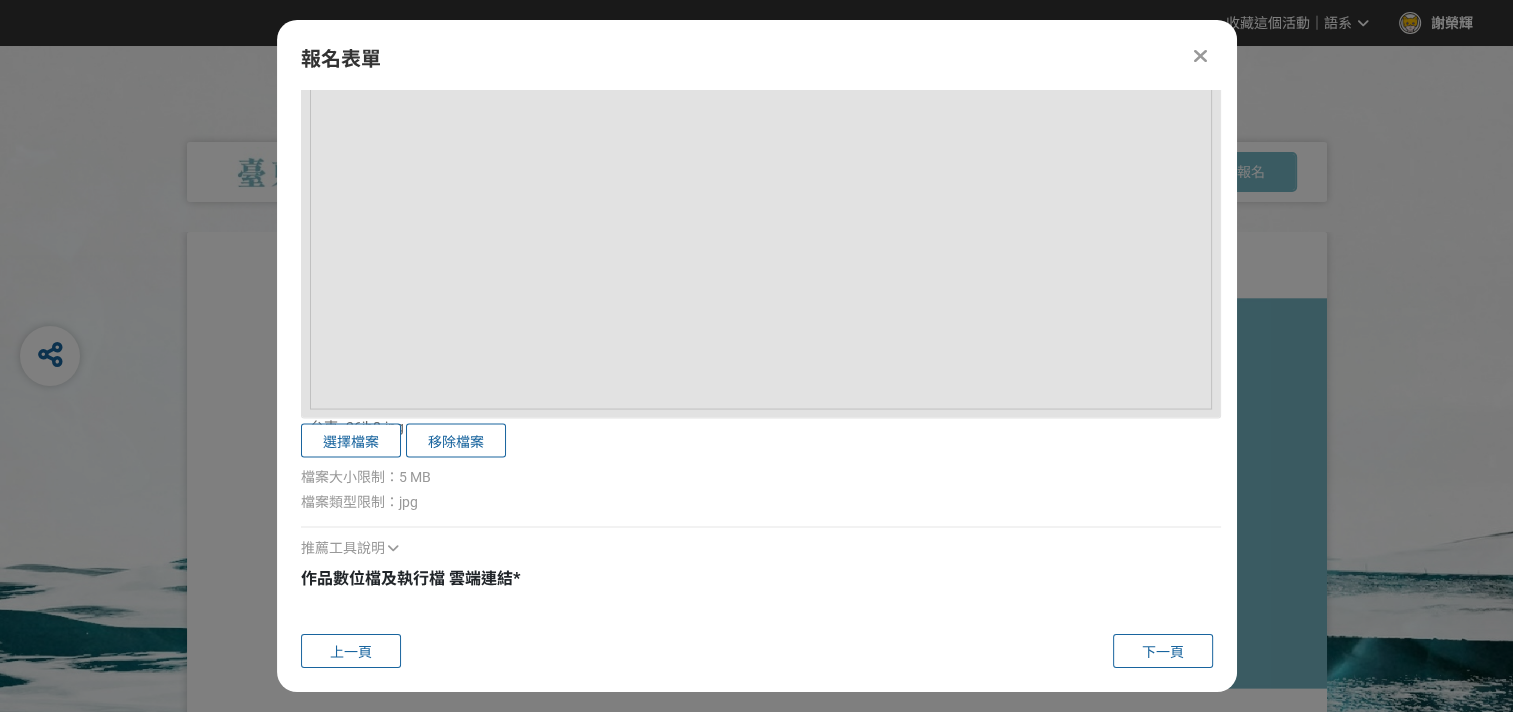 click on "作品數位檔及執行檔 雲端連結" at bounding box center [407, 578] 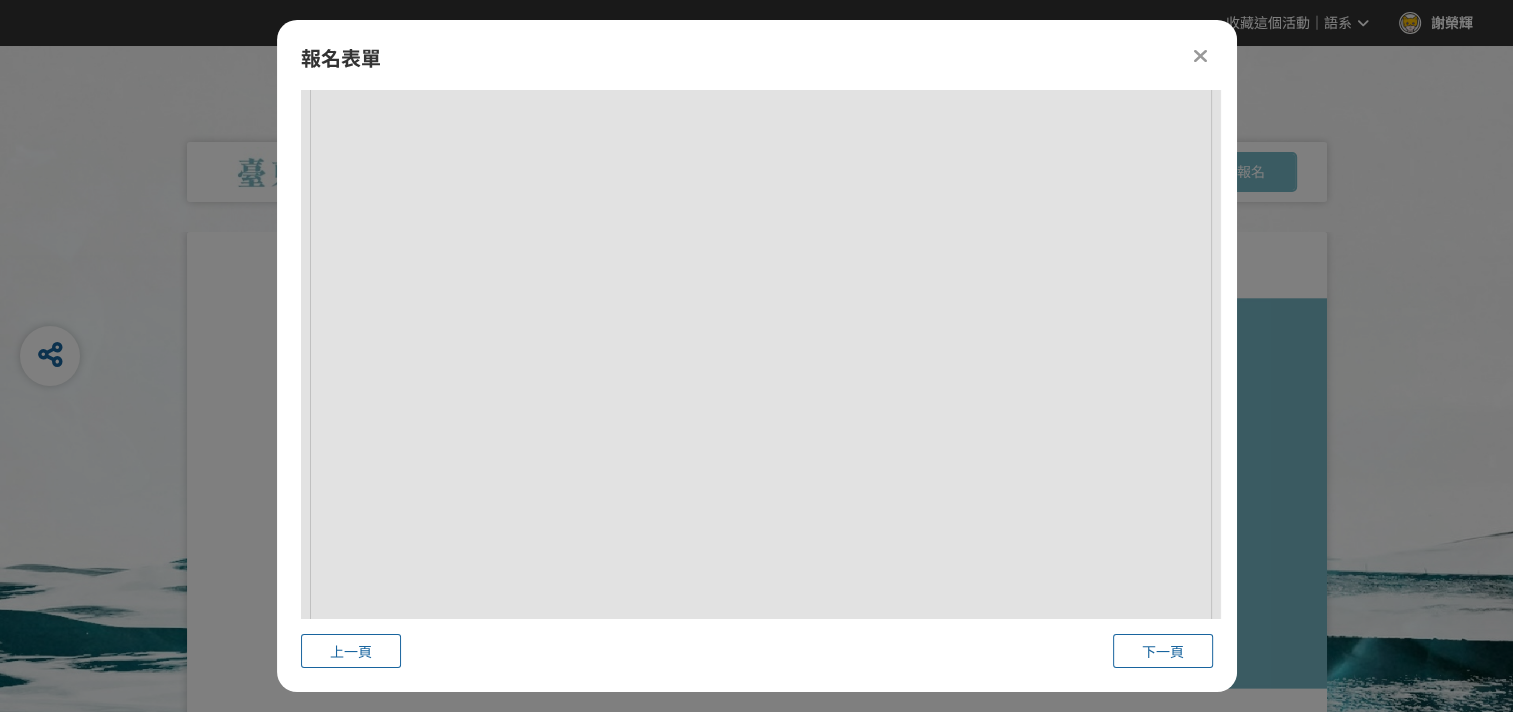scroll, scrollTop: 1632, scrollLeft: 0, axis: vertical 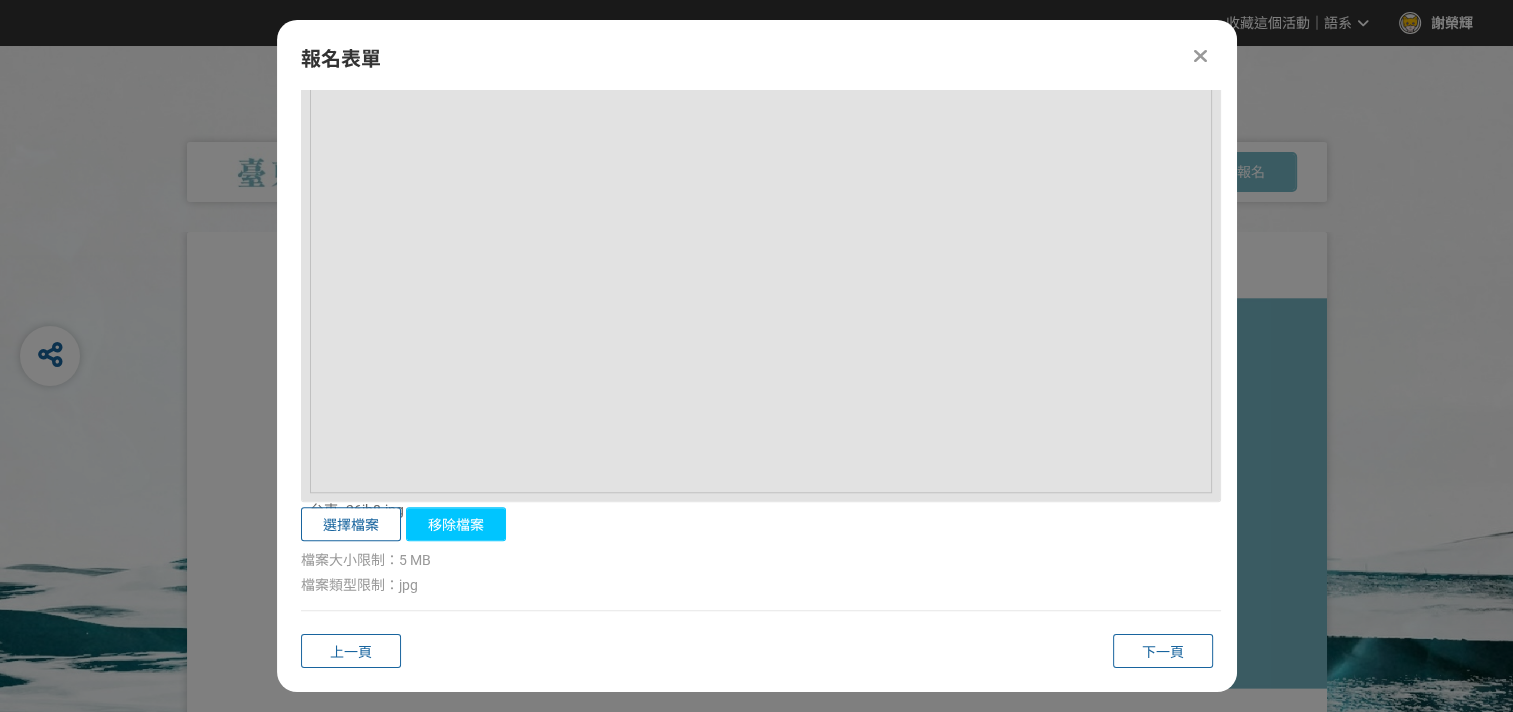 click on "移除檔案" at bounding box center (456, 524) 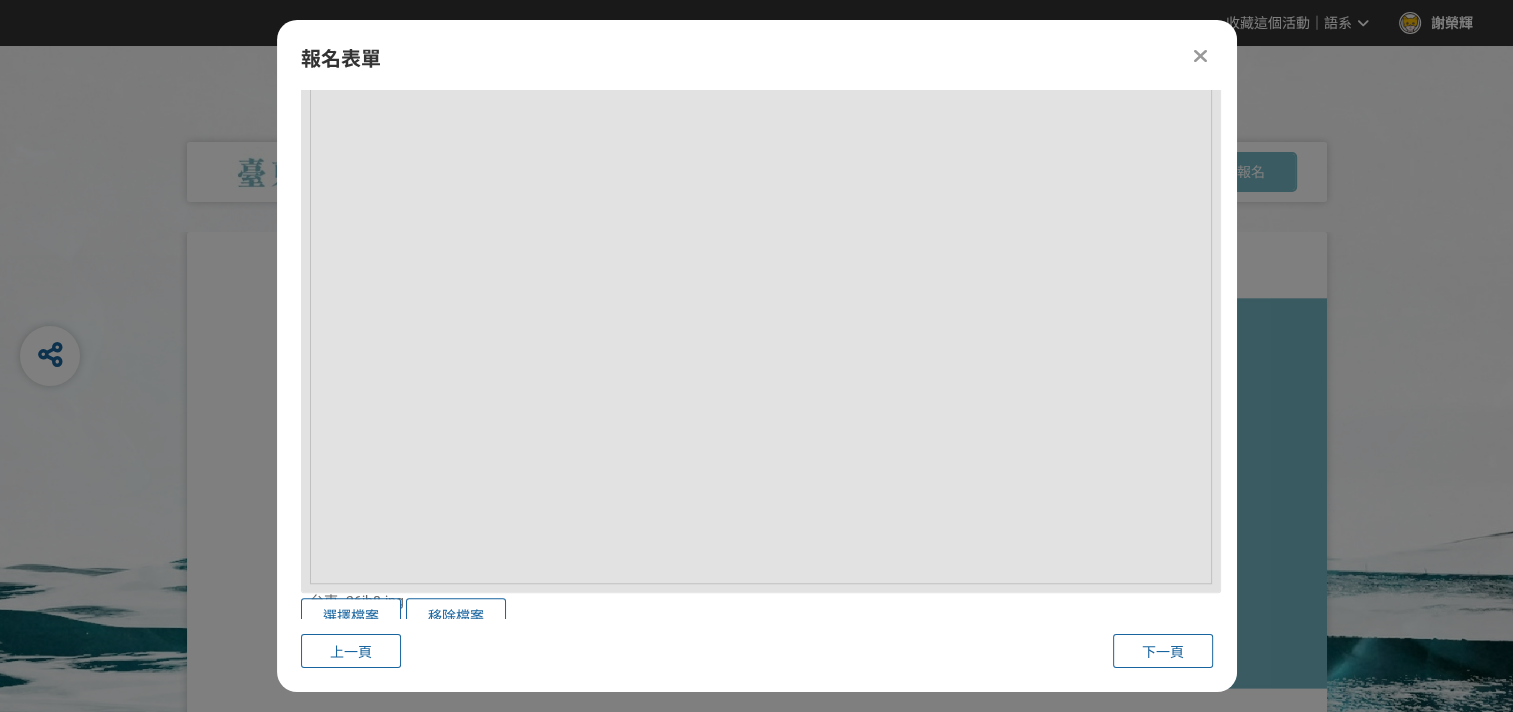 scroll, scrollTop: 2017, scrollLeft: 0, axis: vertical 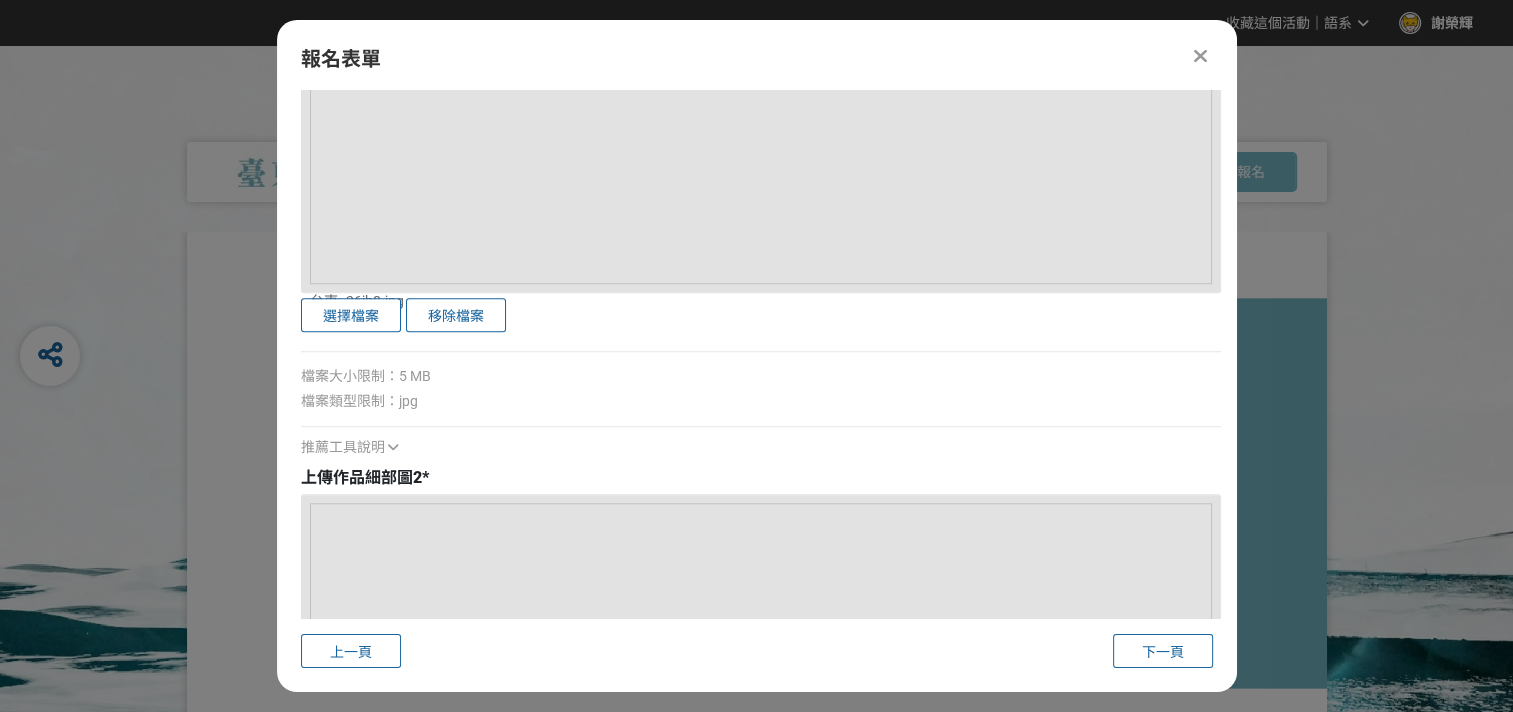 click on "移除檔案" at bounding box center (456, 315) 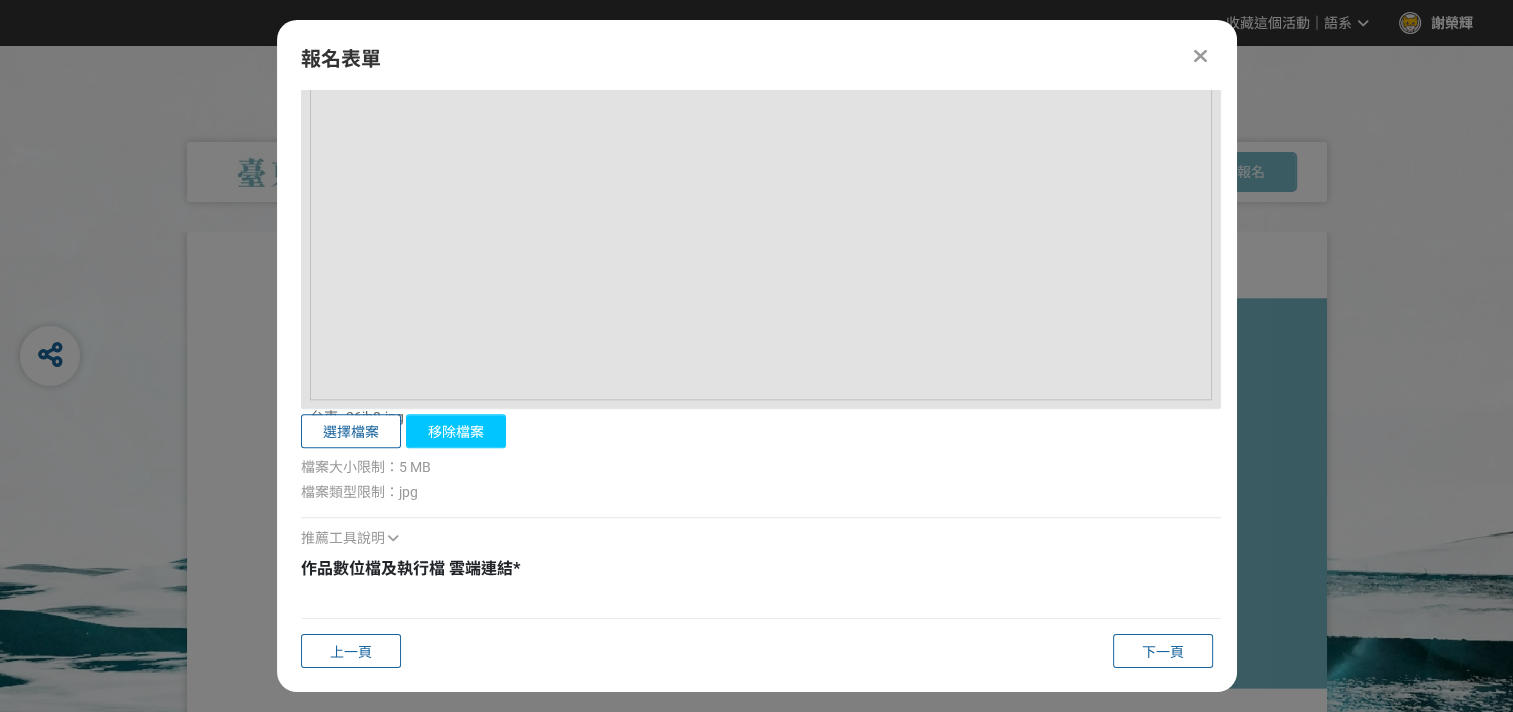 click on "移除檔案" at bounding box center [456, 431] 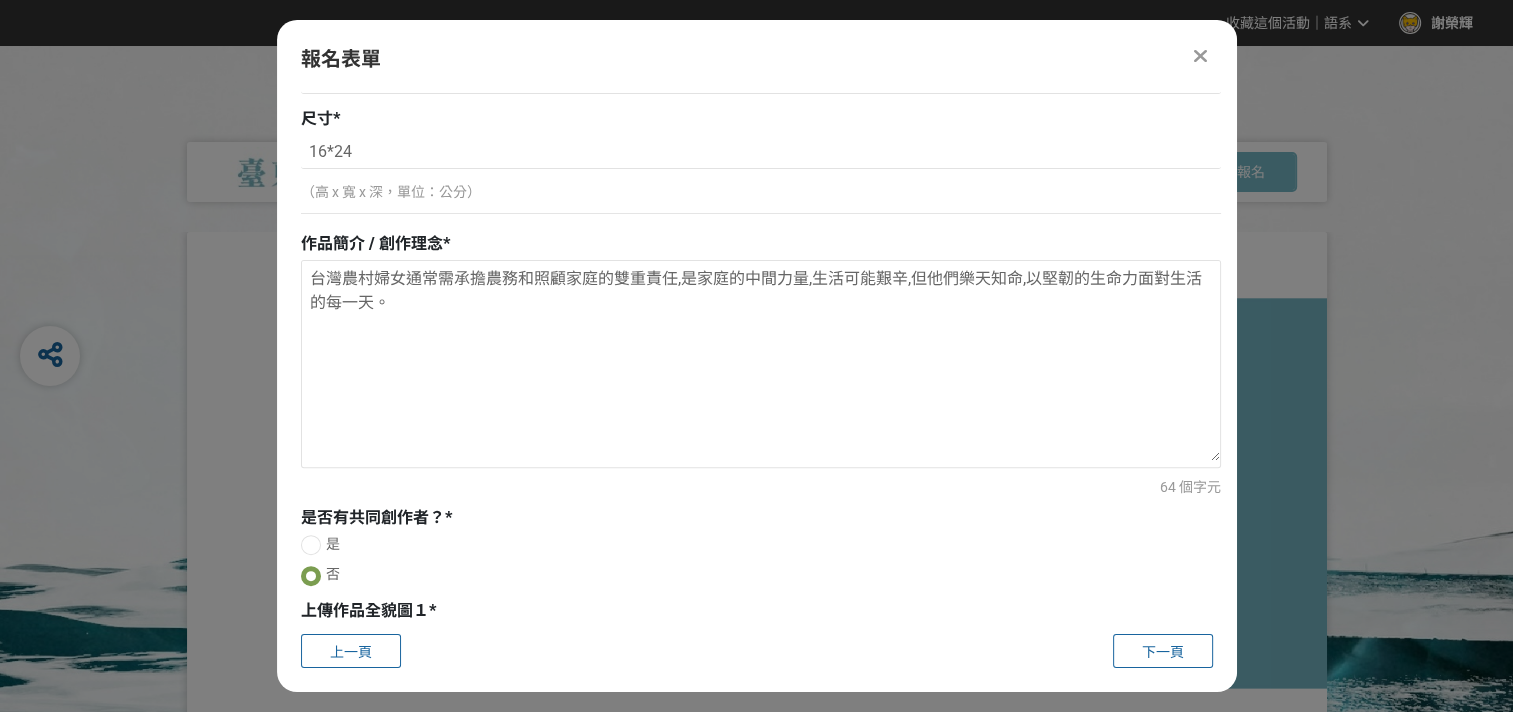 scroll, scrollTop: 987, scrollLeft: 0, axis: vertical 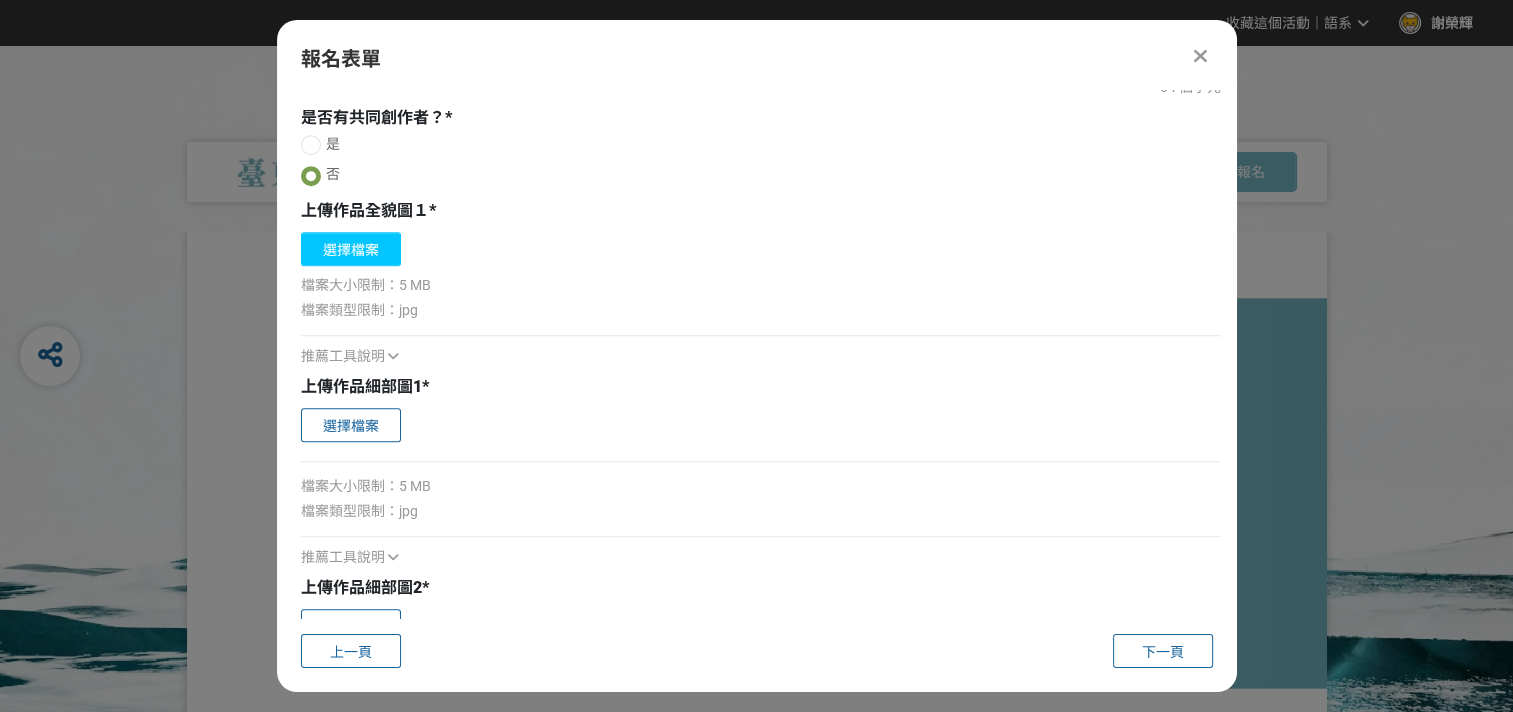 click on "選擇檔案" at bounding box center (351, 249) 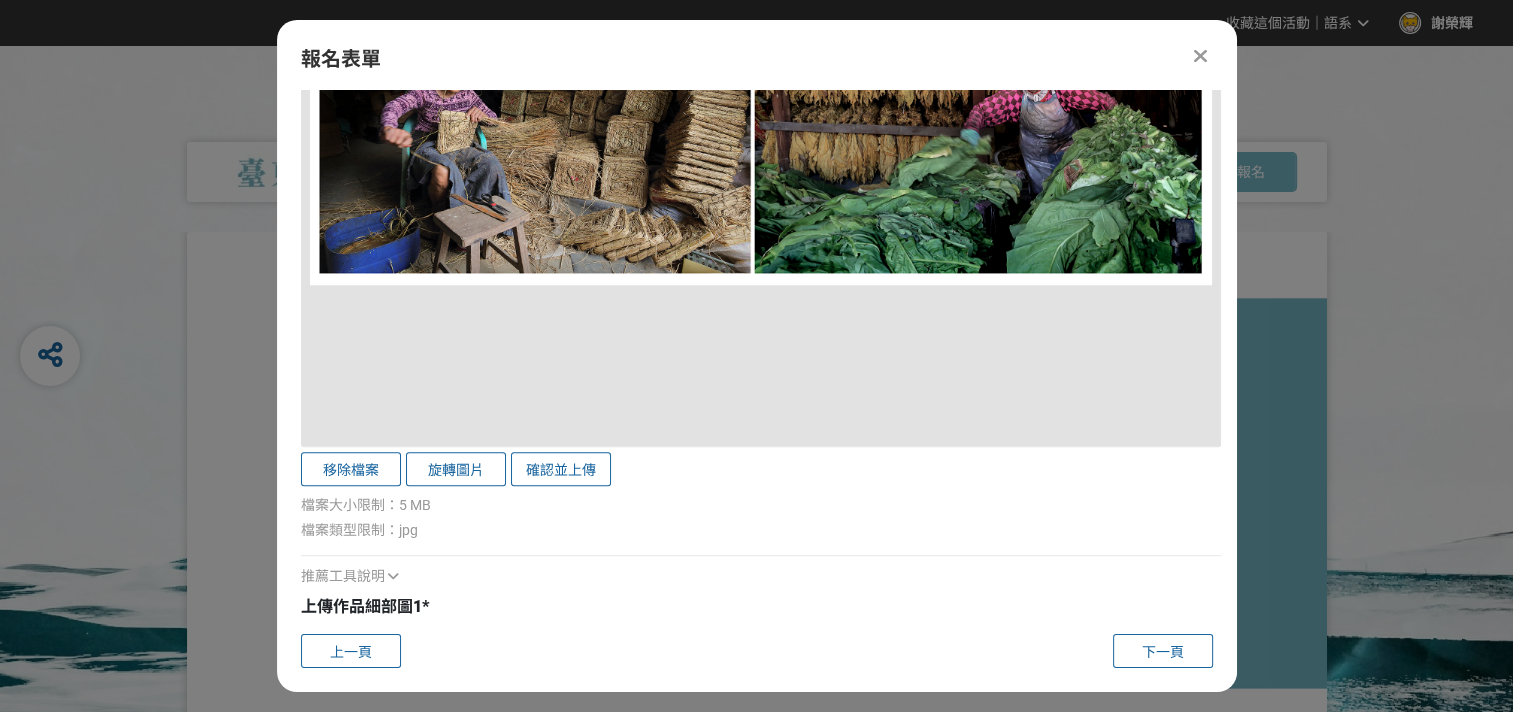 scroll, scrollTop: 1787, scrollLeft: 0, axis: vertical 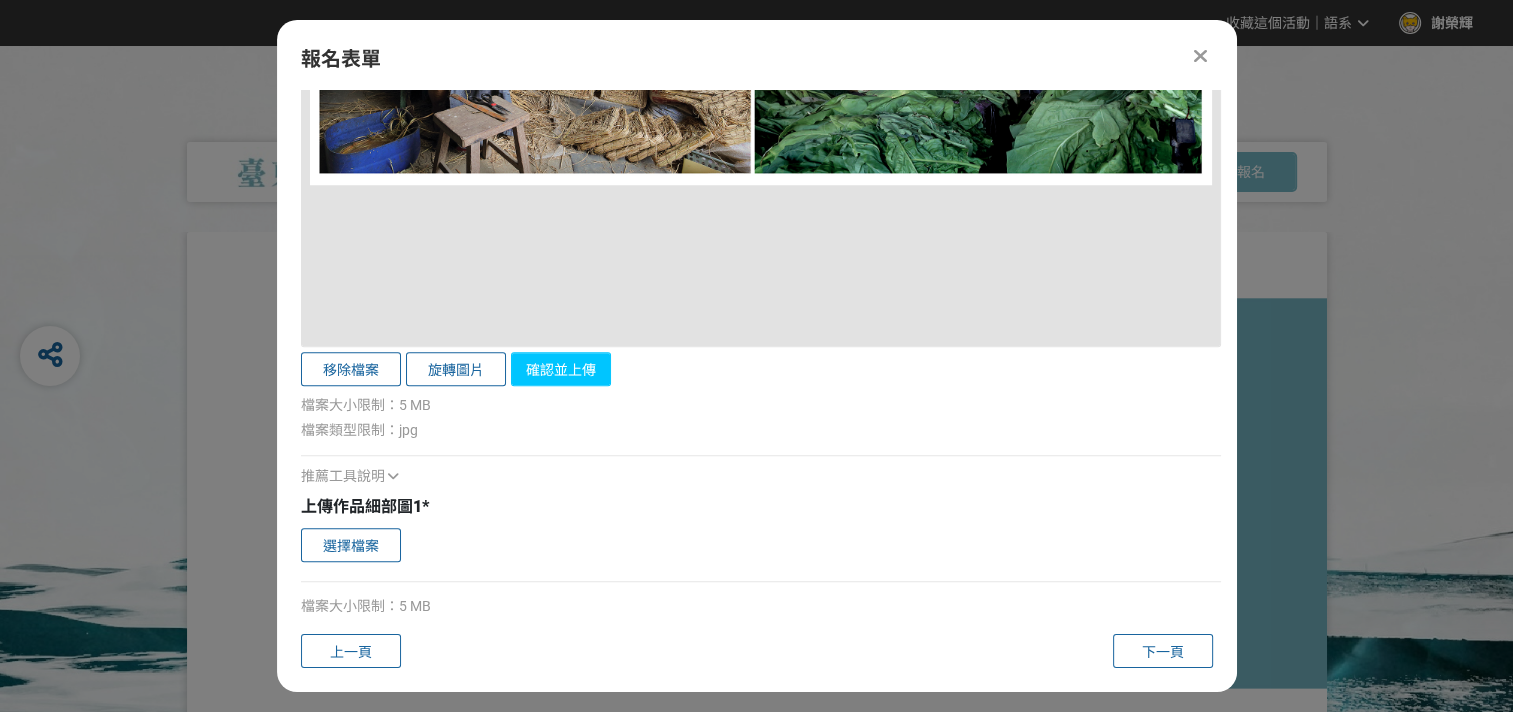 click on "確認並上傳" at bounding box center [561, 369] 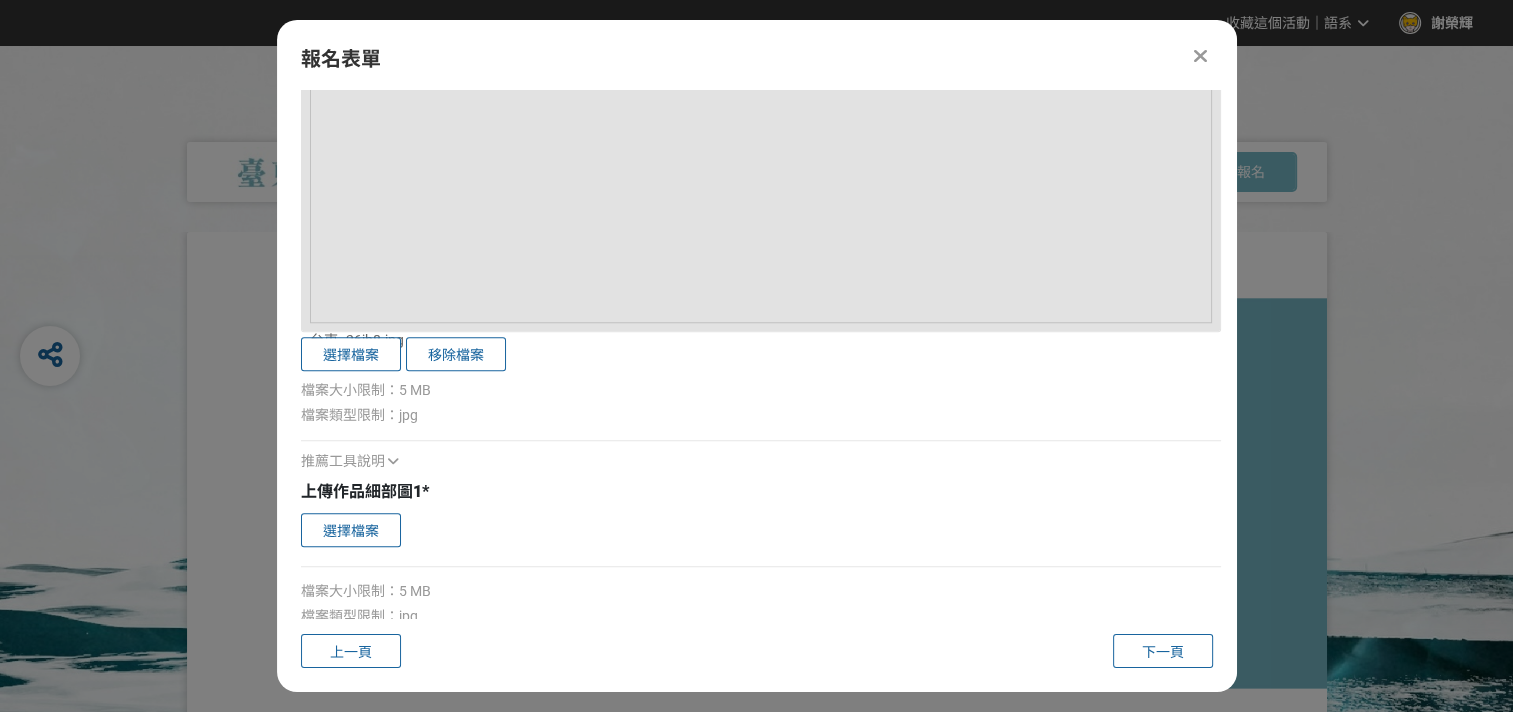 scroll, scrollTop: 1902, scrollLeft: 0, axis: vertical 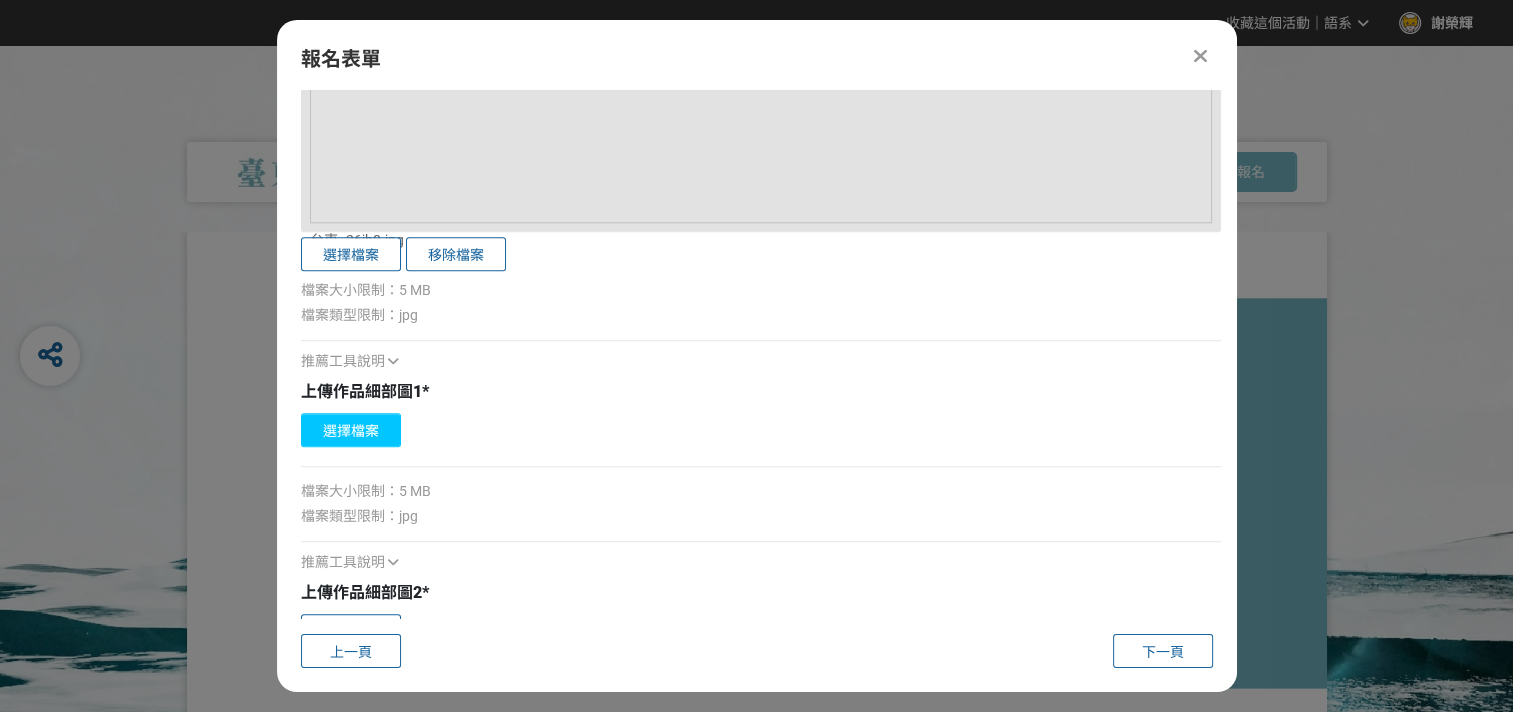 click on "選擇檔案" at bounding box center [351, 430] 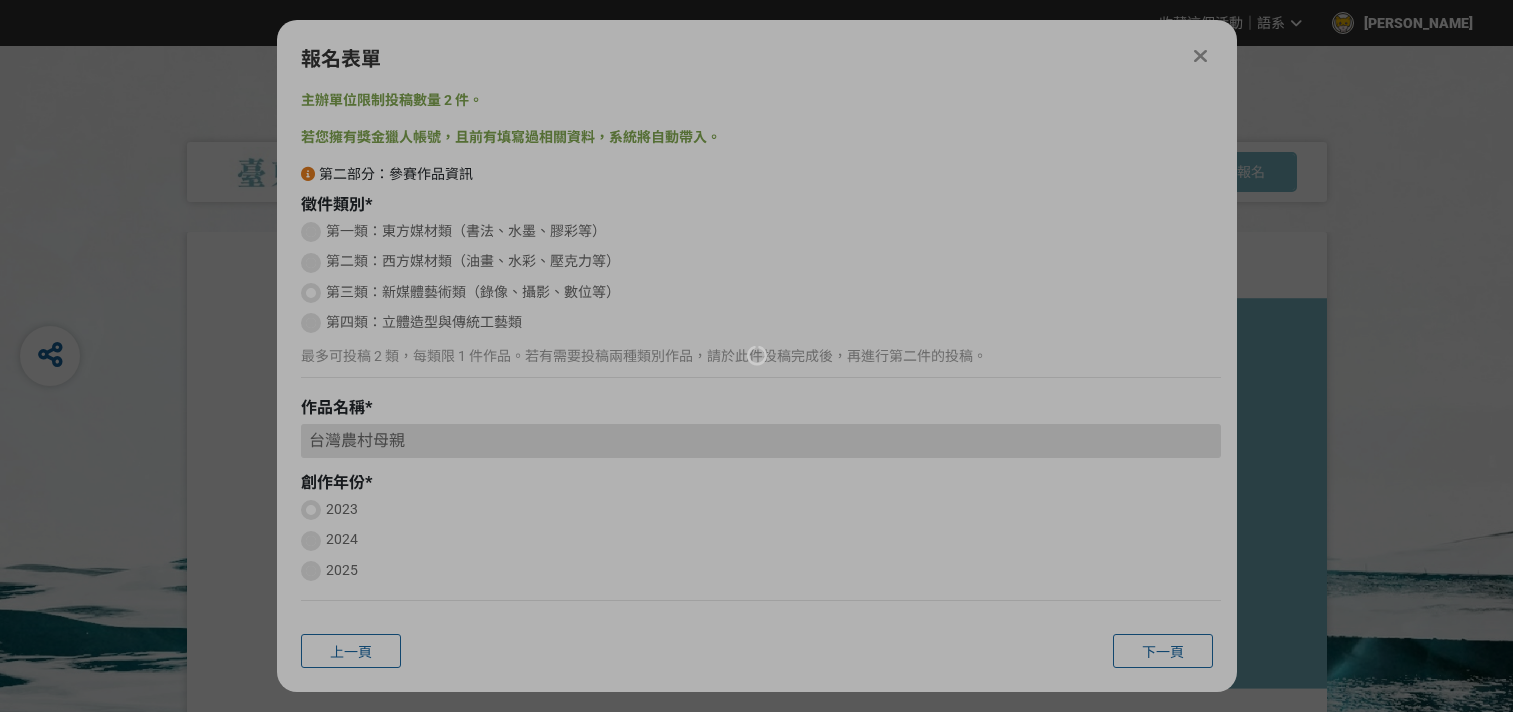 scroll, scrollTop: 0, scrollLeft: 0, axis: both 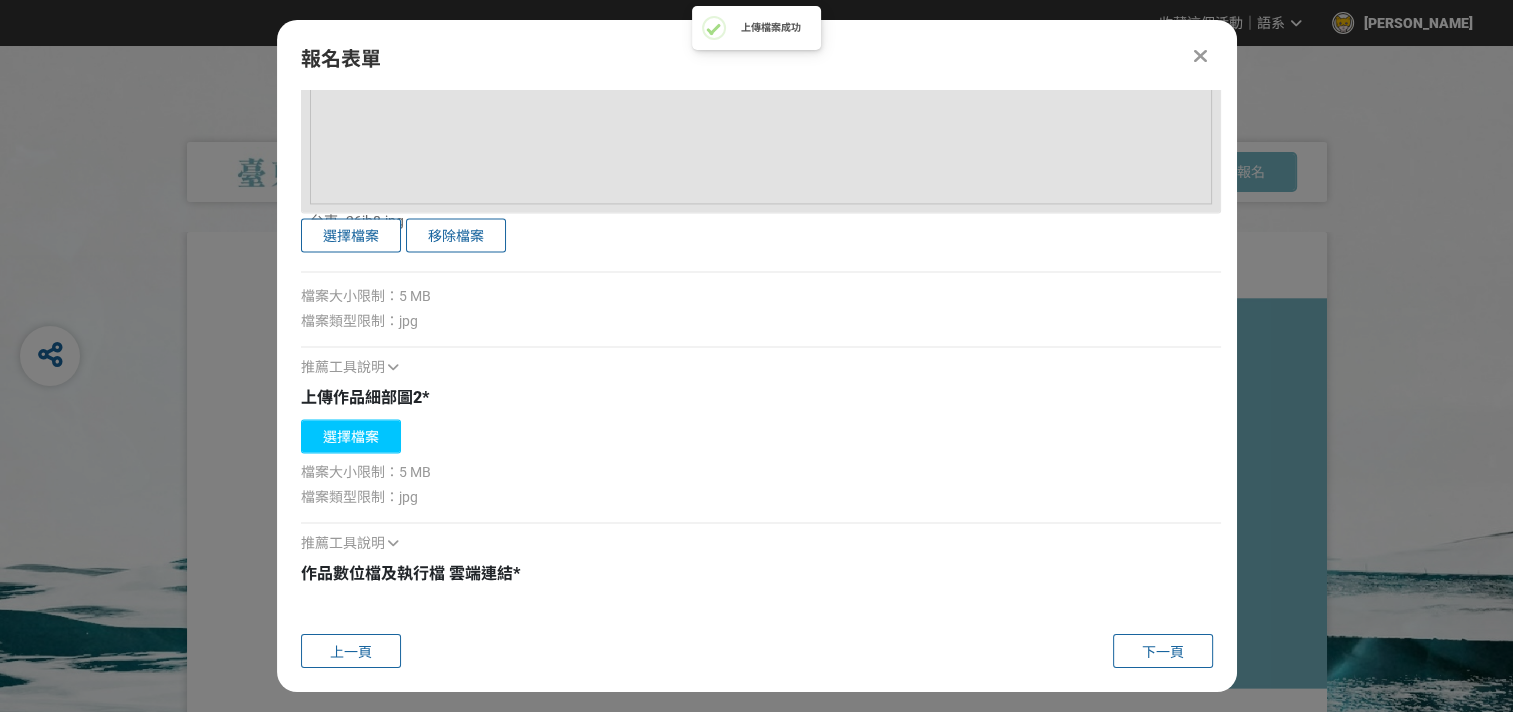 click on "選擇檔案" at bounding box center [351, 436] 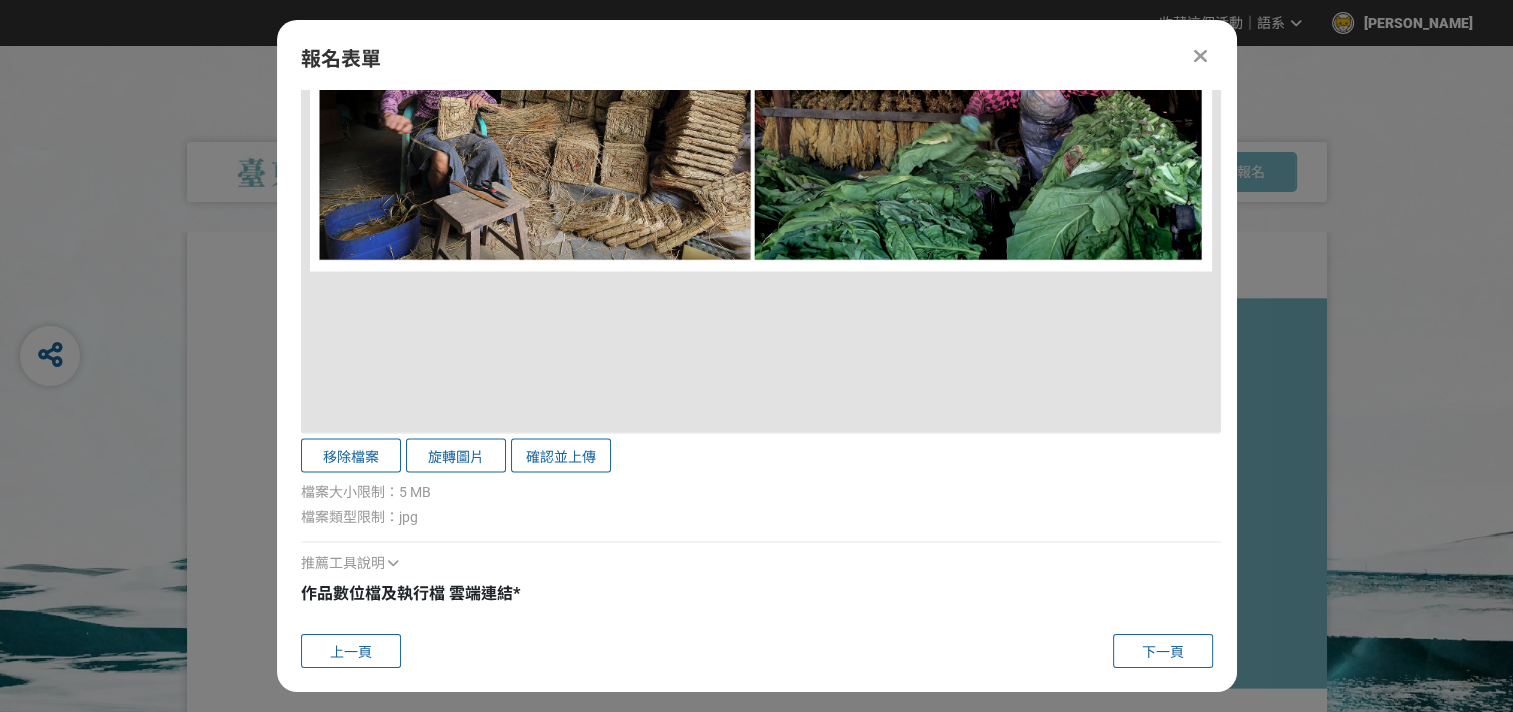 scroll, scrollTop: 3932, scrollLeft: 0, axis: vertical 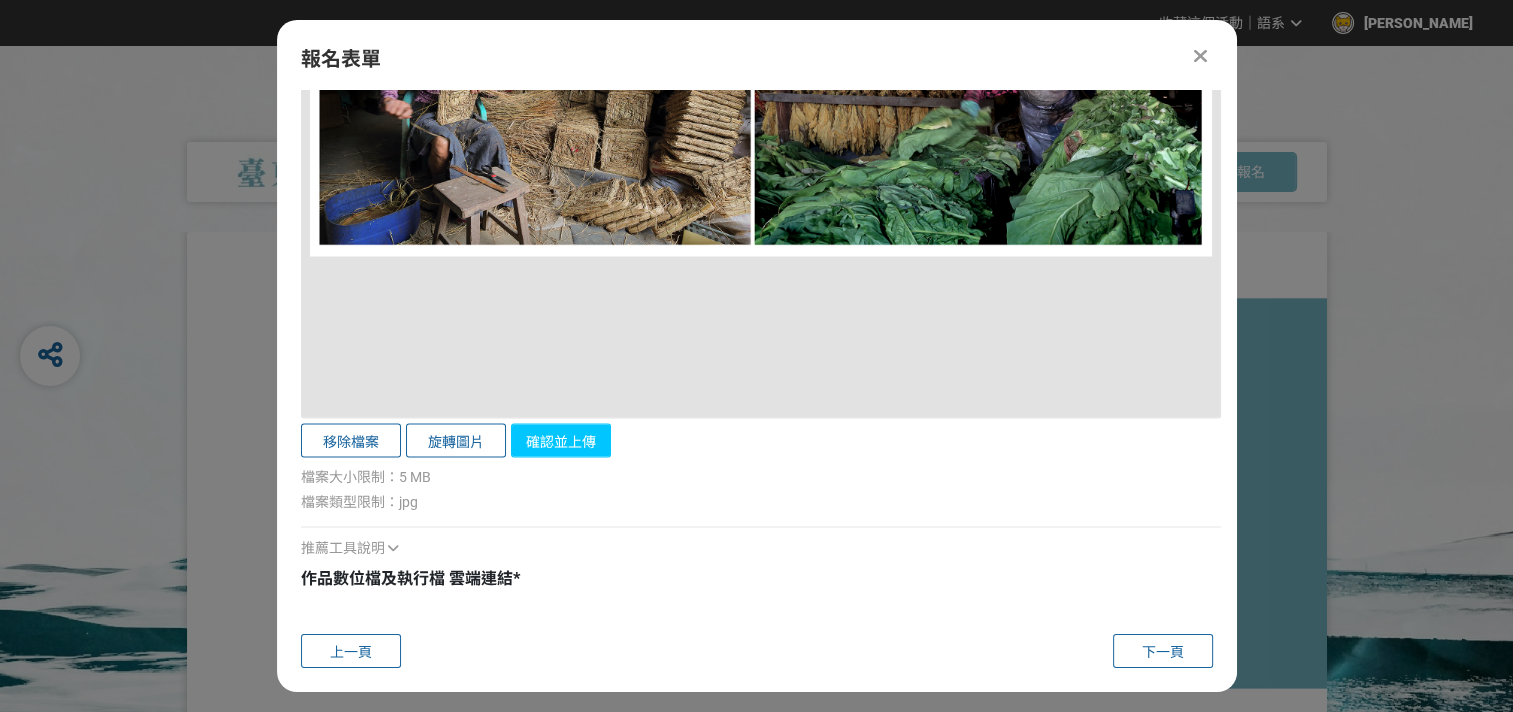click on "確認並上傳" at bounding box center [561, 441] 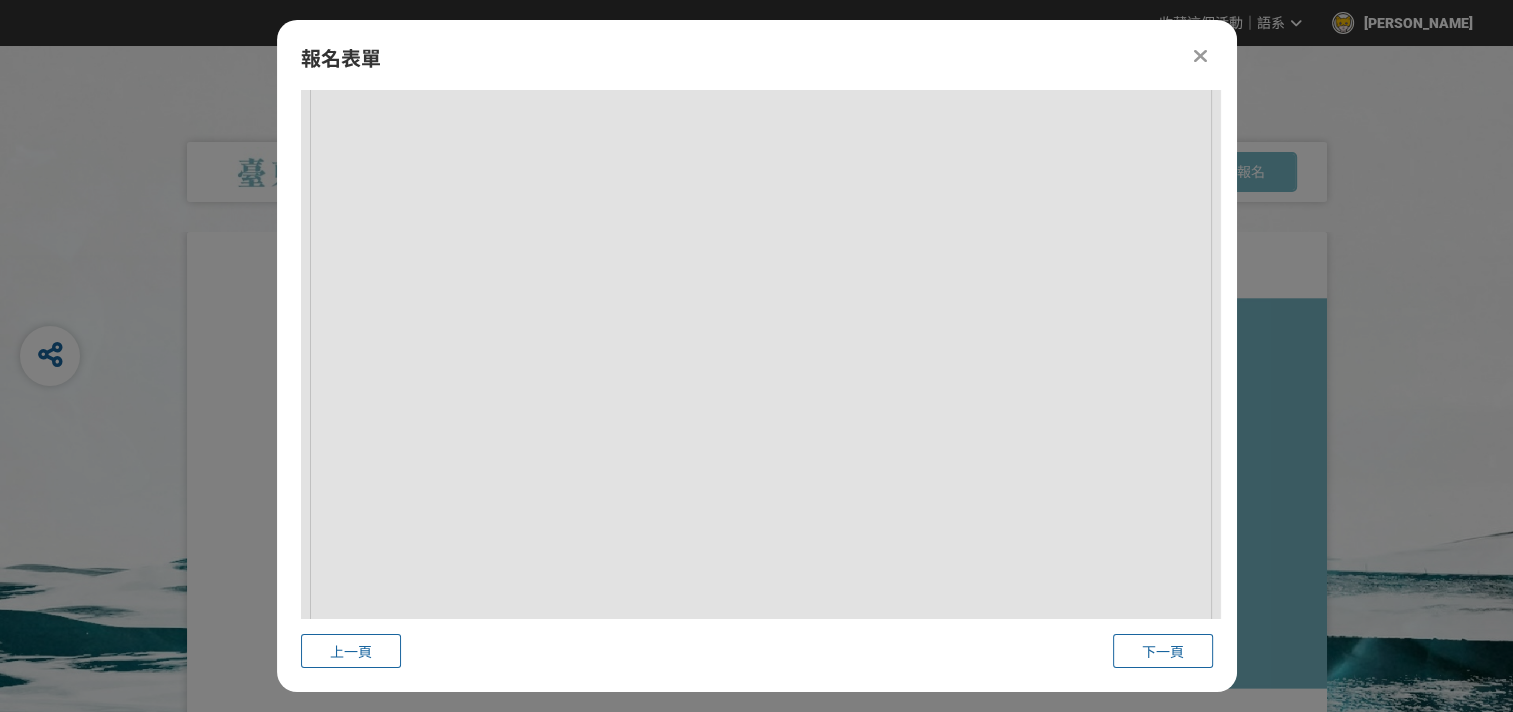 scroll, scrollTop: 3932, scrollLeft: 0, axis: vertical 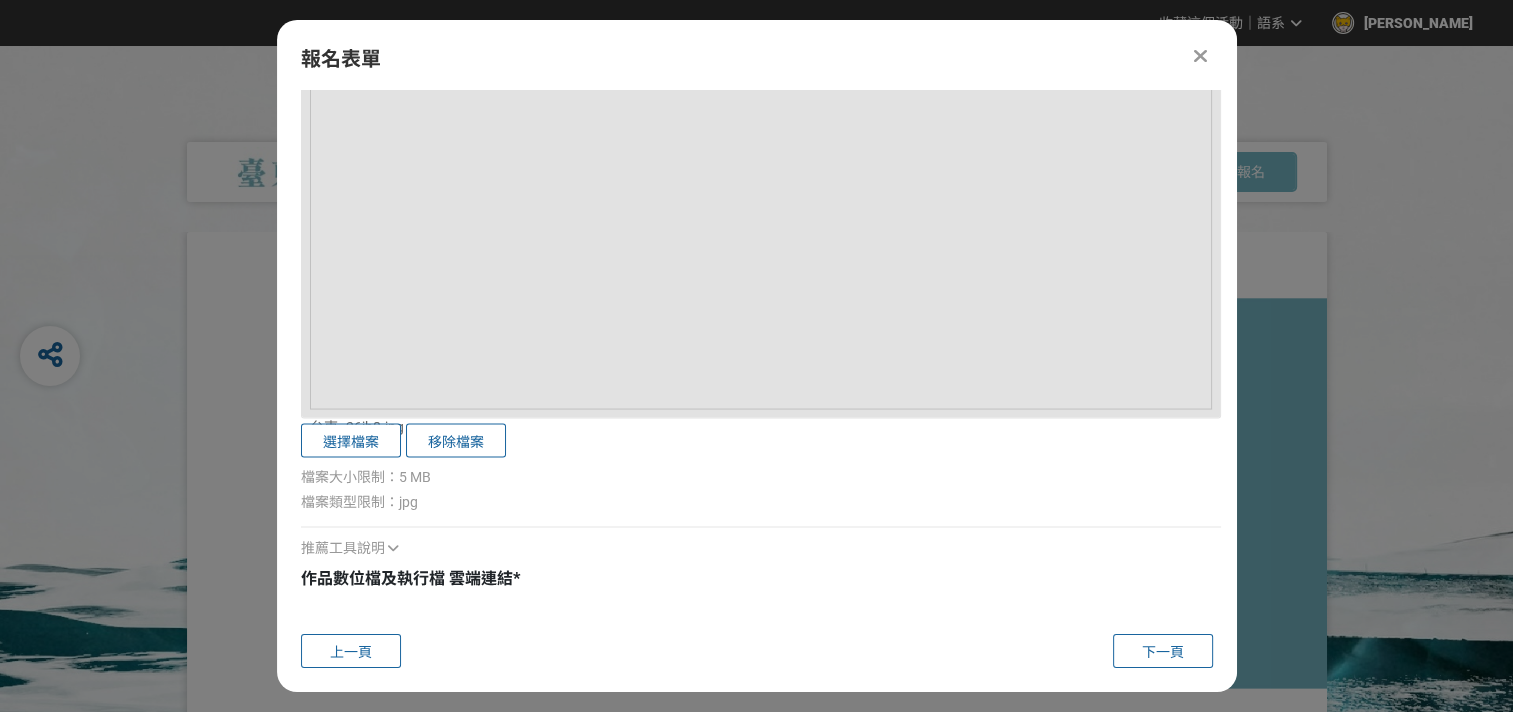 click on "作品數位檔及執行檔 雲端連結" at bounding box center [407, 578] 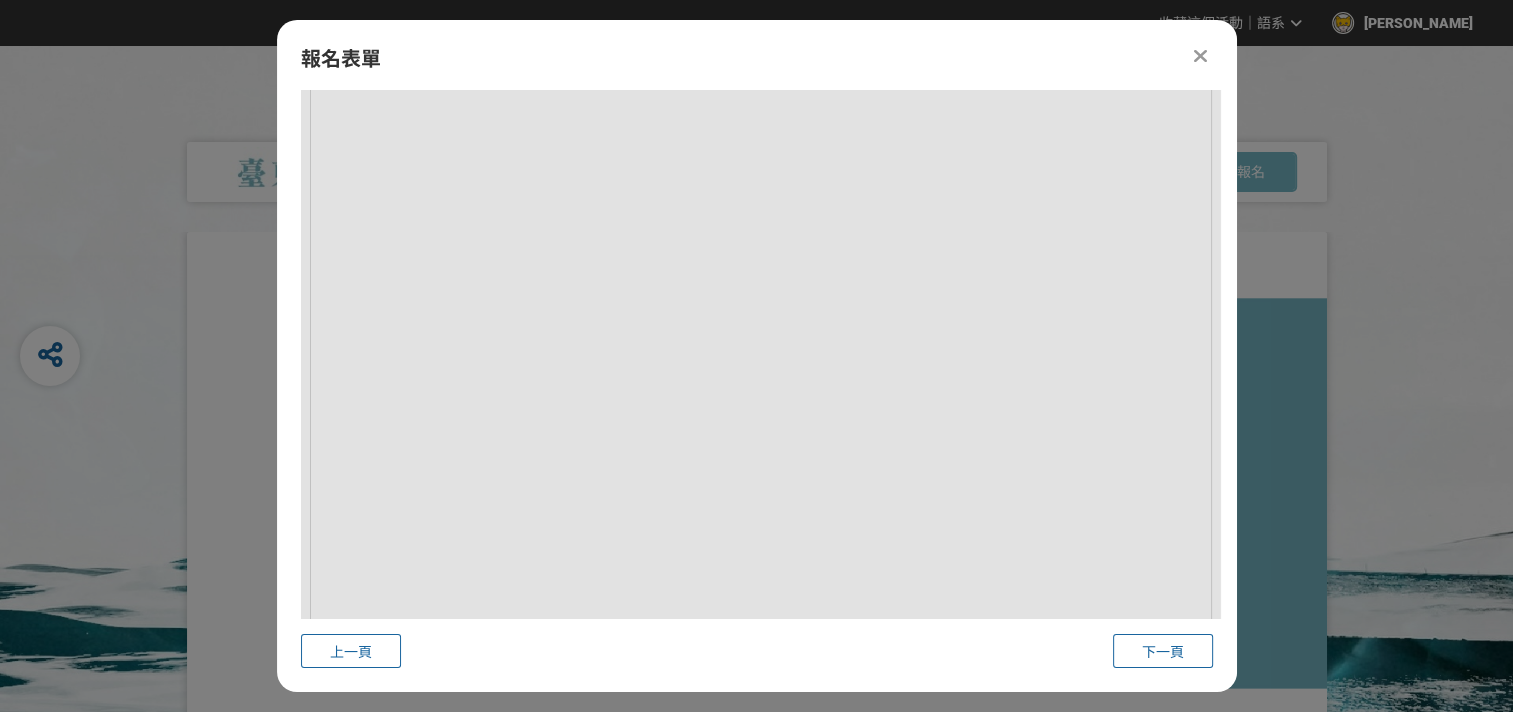 scroll, scrollTop: 1732, scrollLeft: 0, axis: vertical 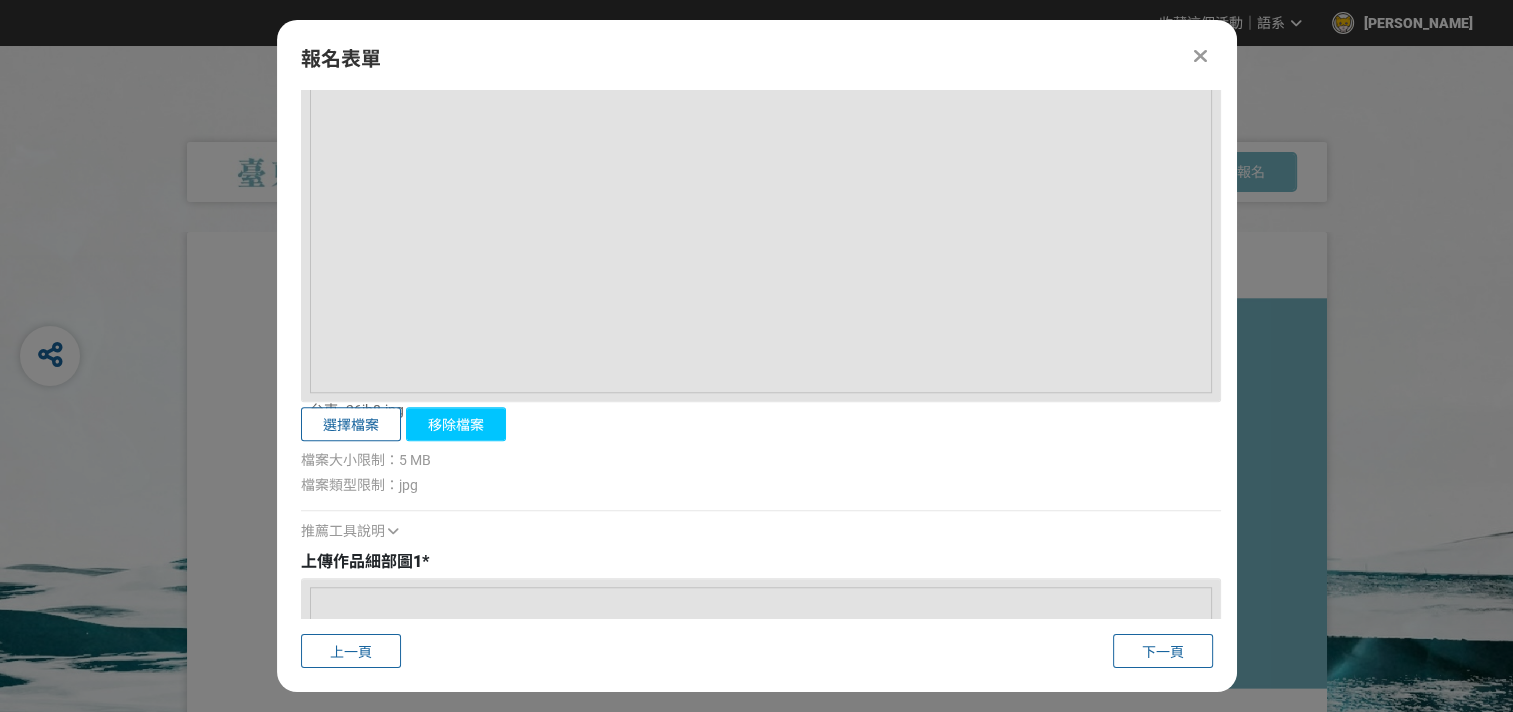 click on "移除檔案" at bounding box center [456, 424] 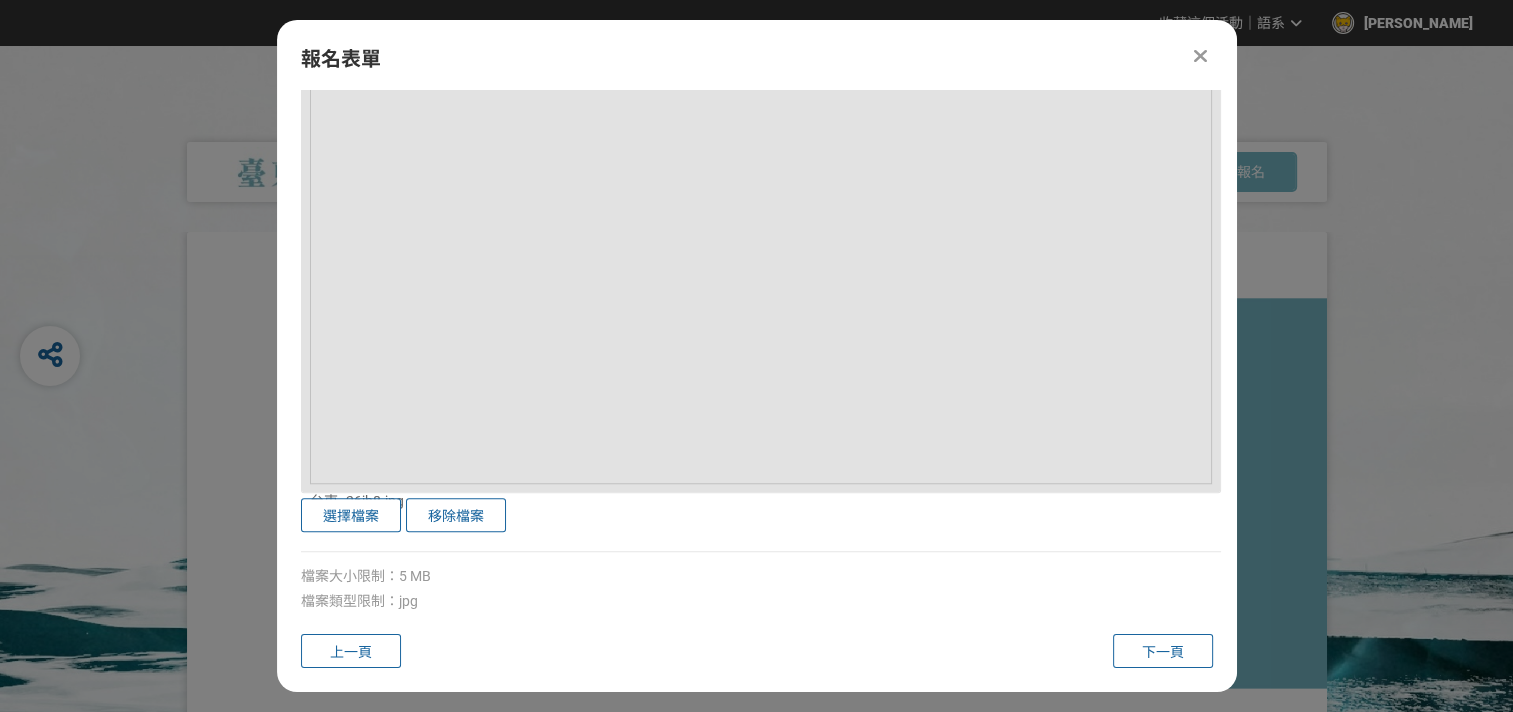 scroll, scrollTop: 1917, scrollLeft: 0, axis: vertical 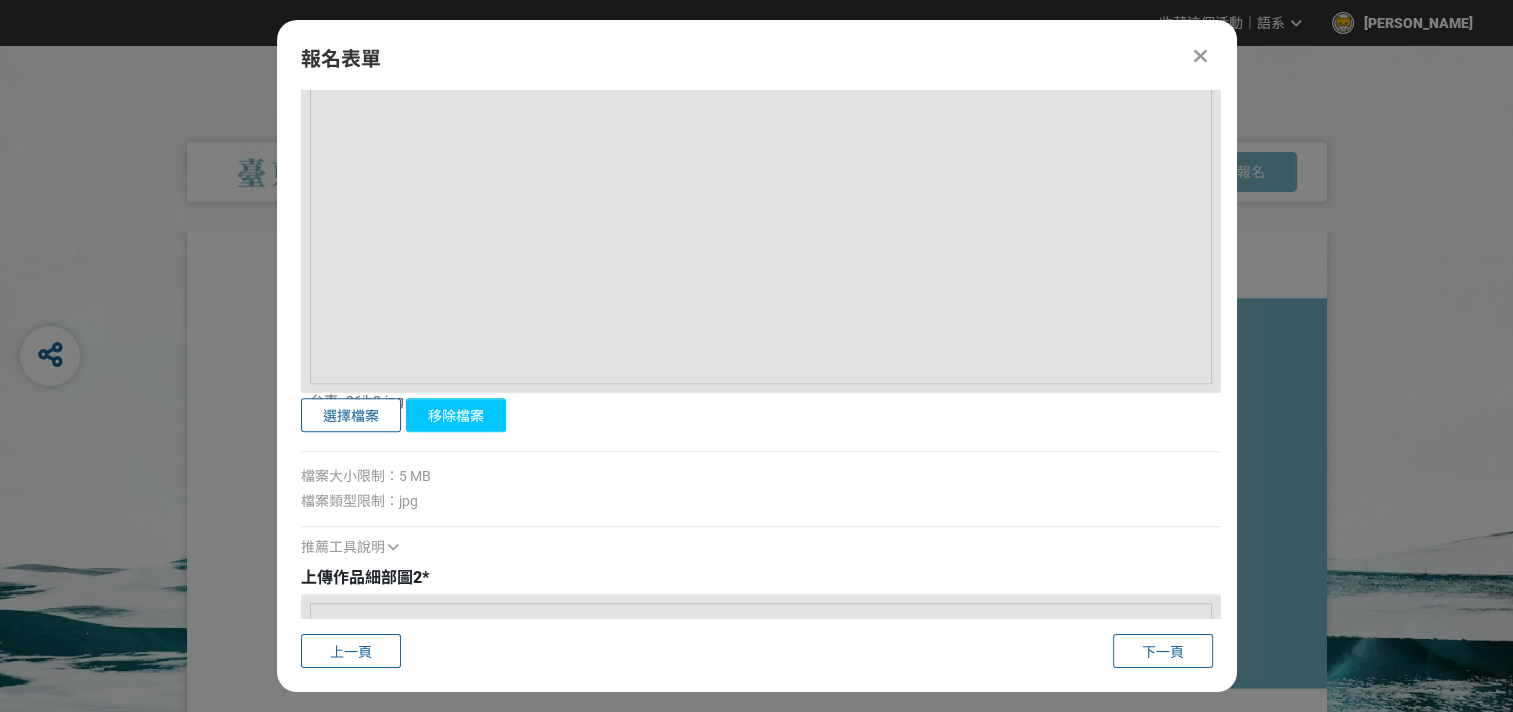 click on "移除檔案" at bounding box center (456, 415) 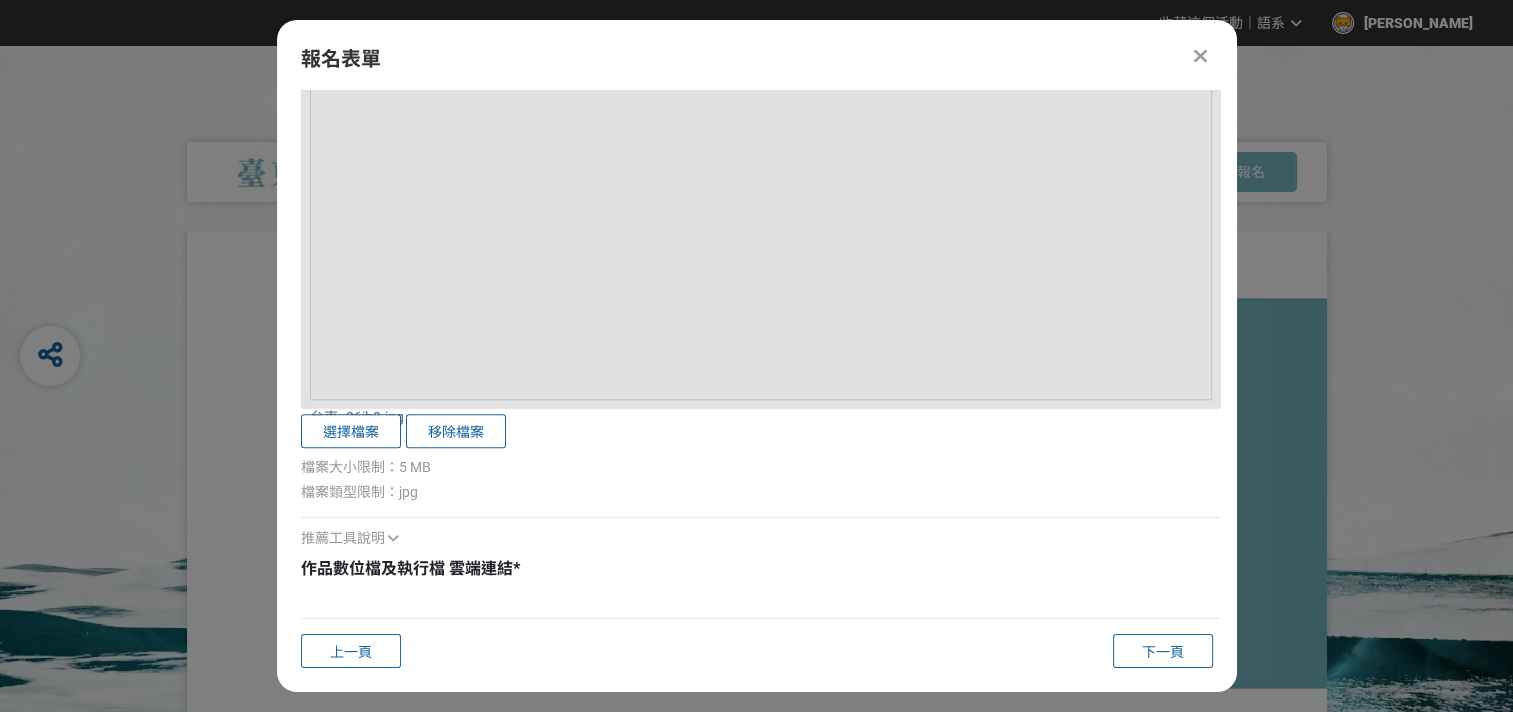 click on "移除檔案" at bounding box center [456, 431] 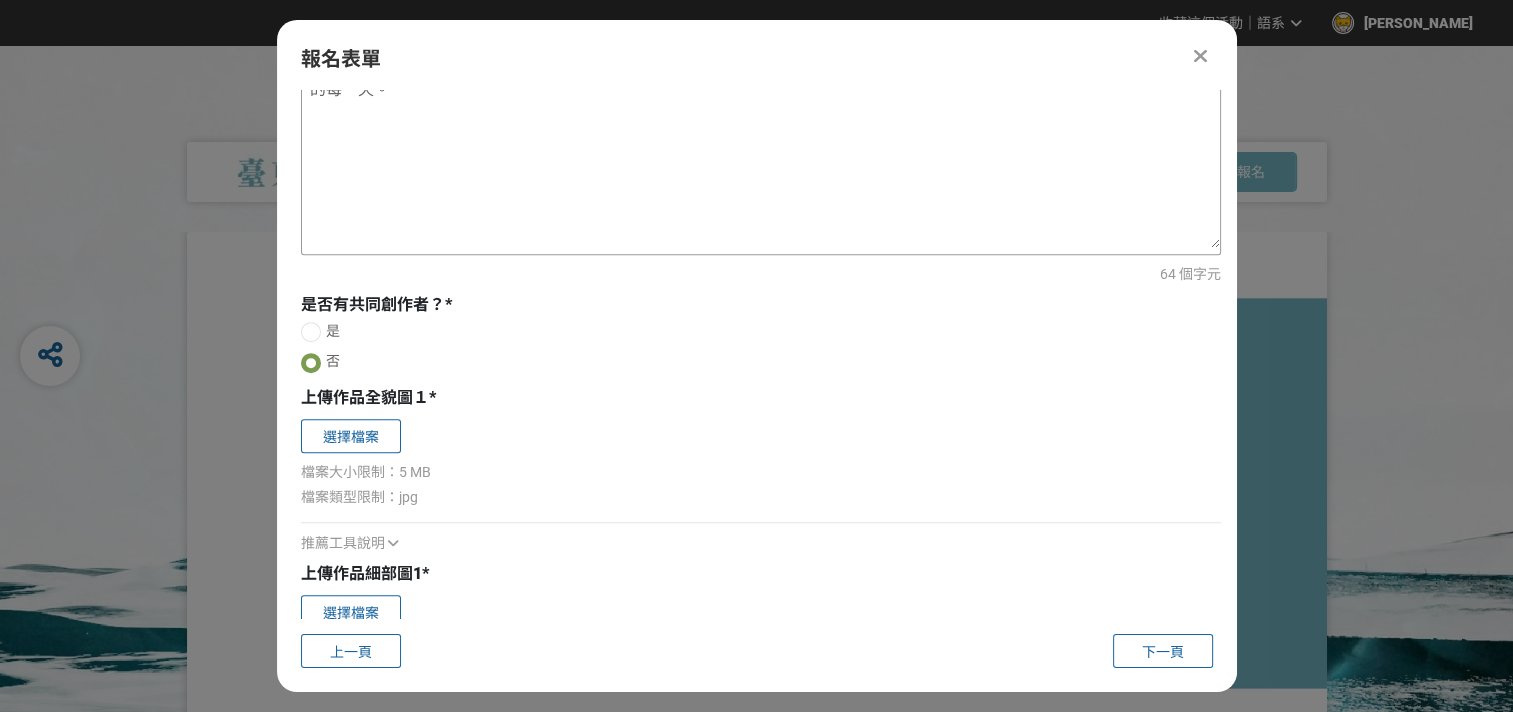 scroll, scrollTop: 900, scrollLeft: 0, axis: vertical 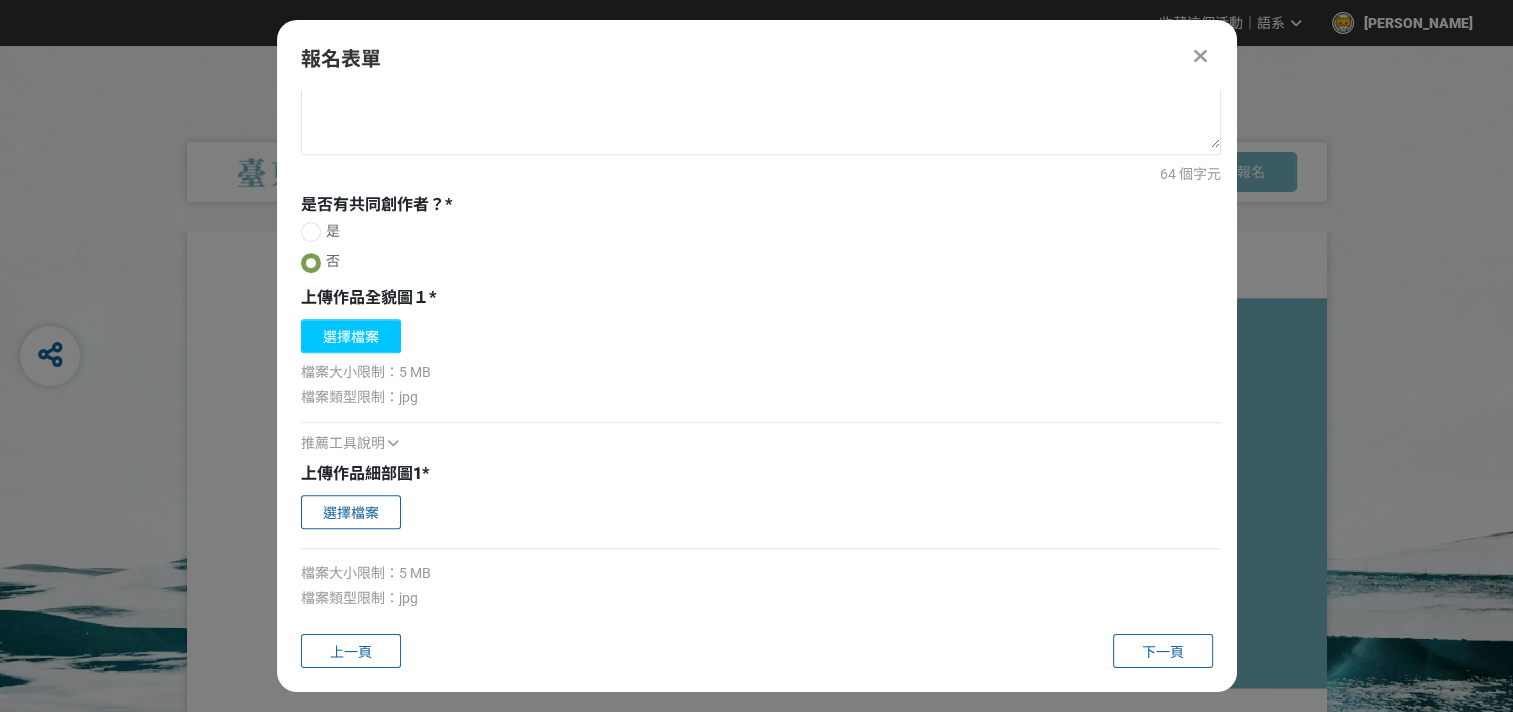 click on "選擇檔案" at bounding box center [351, 336] 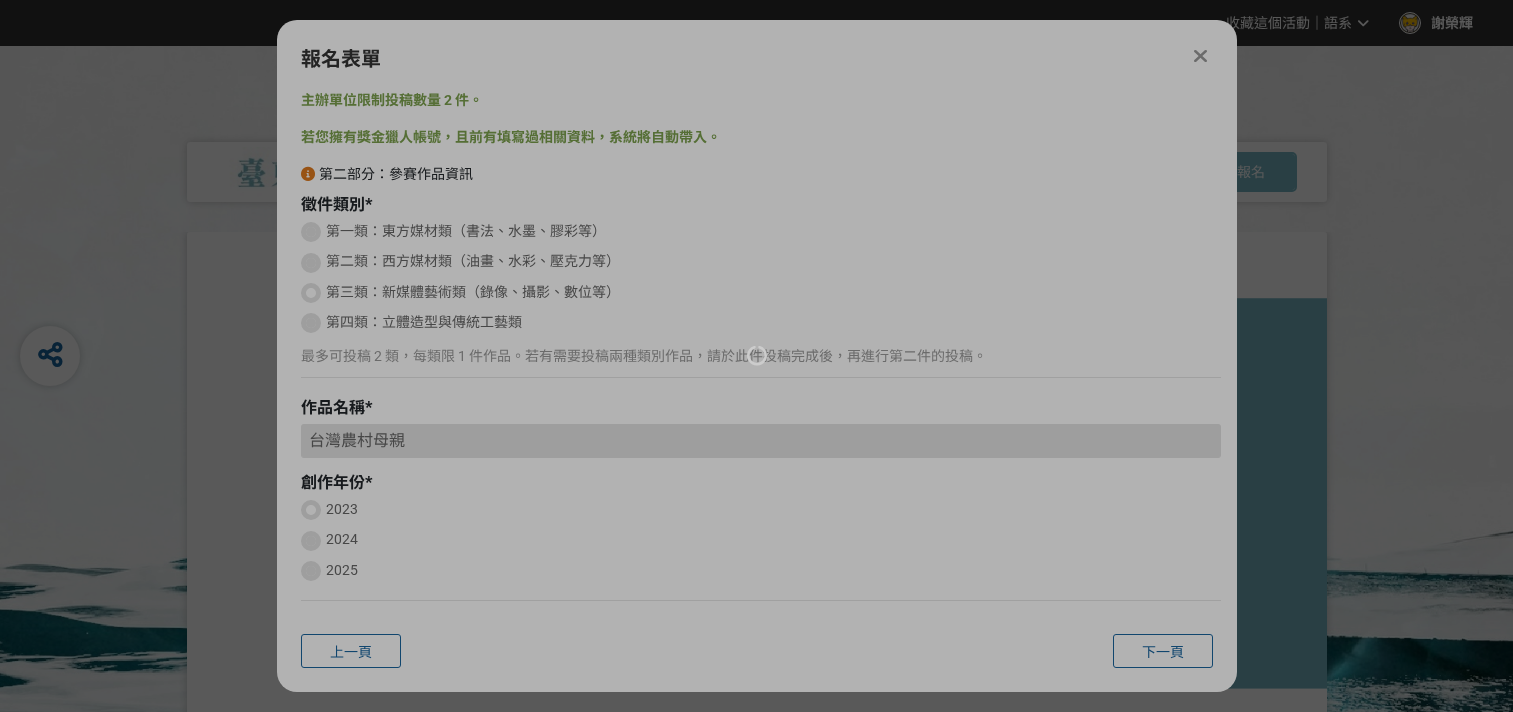 scroll, scrollTop: 0, scrollLeft: 0, axis: both 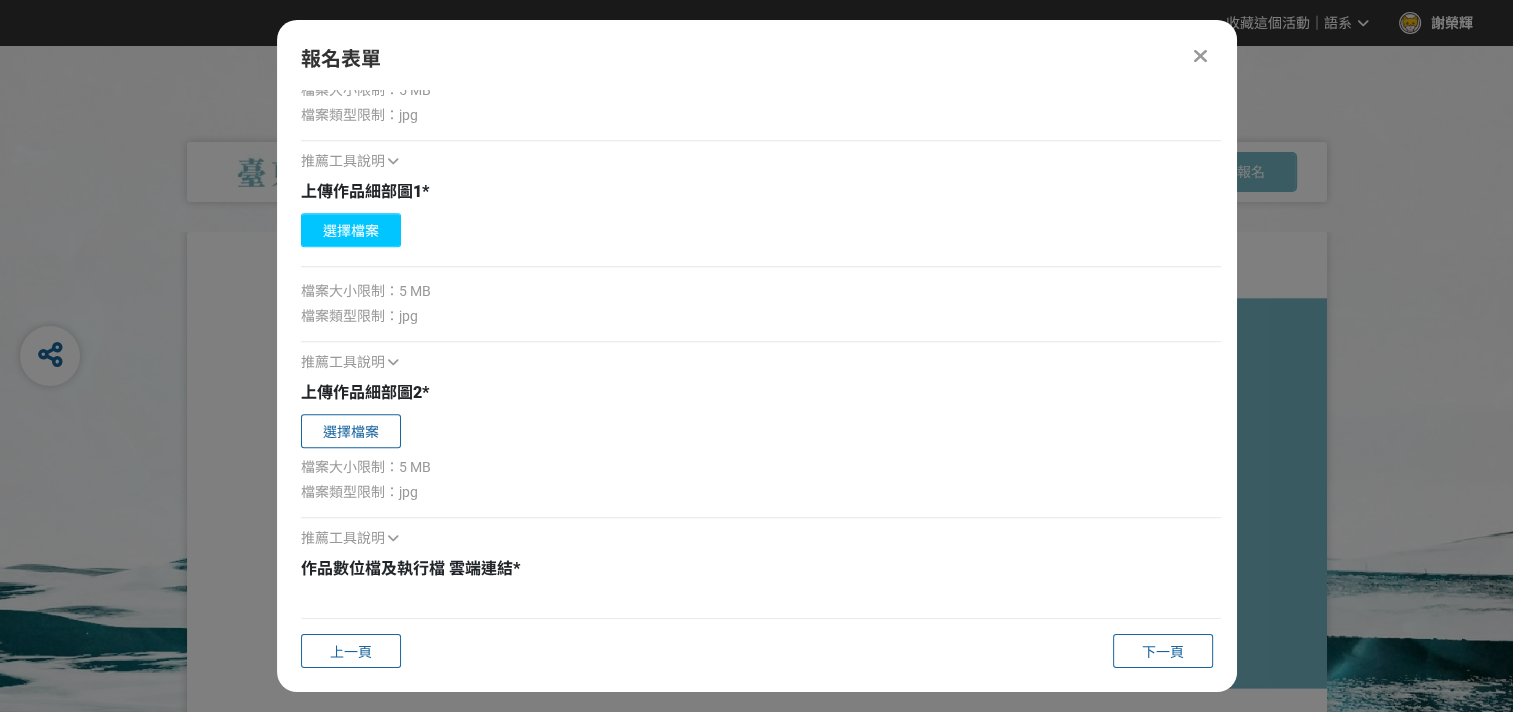 click on "選擇檔案" at bounding box center (351, 230) 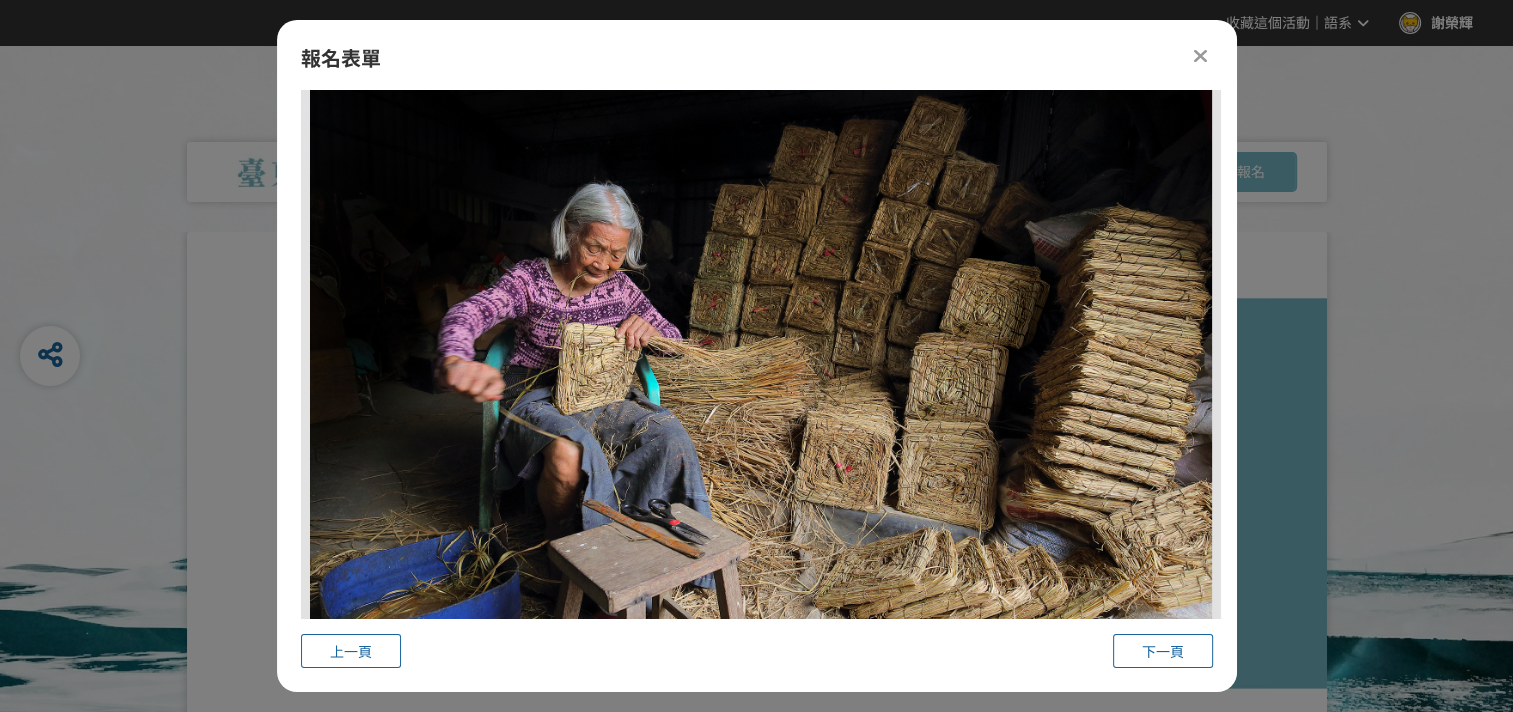 scroll, scrollTop: 2702, scrollLeft: 0, axis: vertical 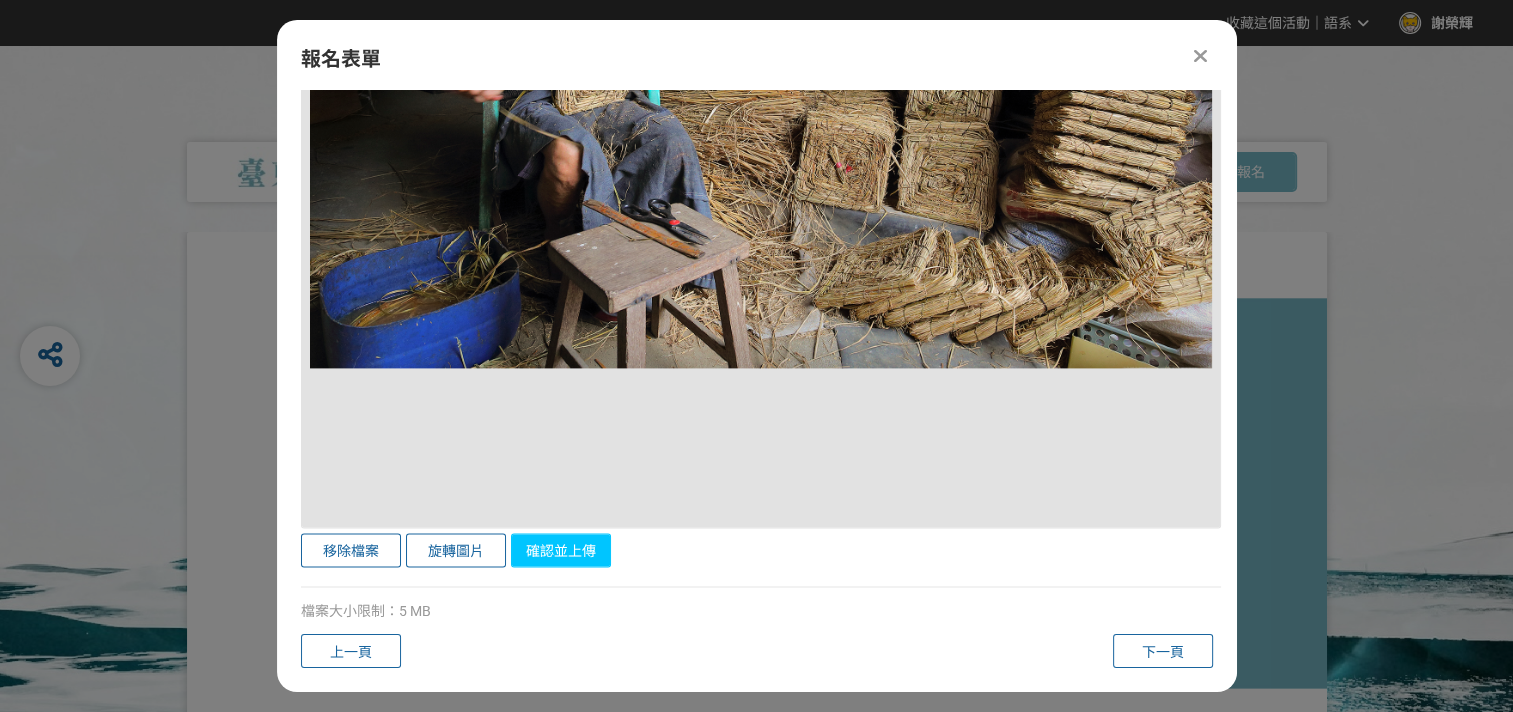 click on "確認並上傳" at bounding box center [561, 550] 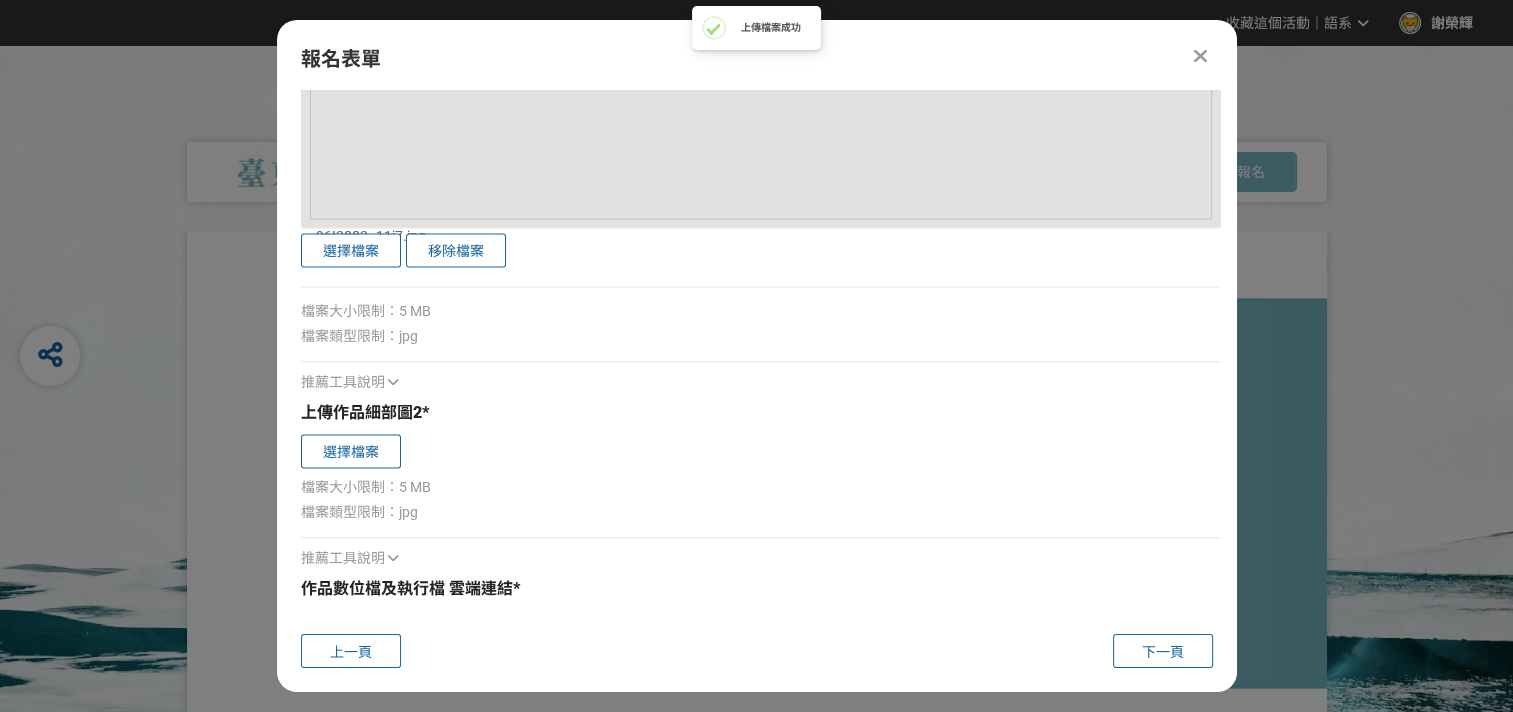 scroll, scrollTop: 3017, scrollLeft: 0, axis: vertical 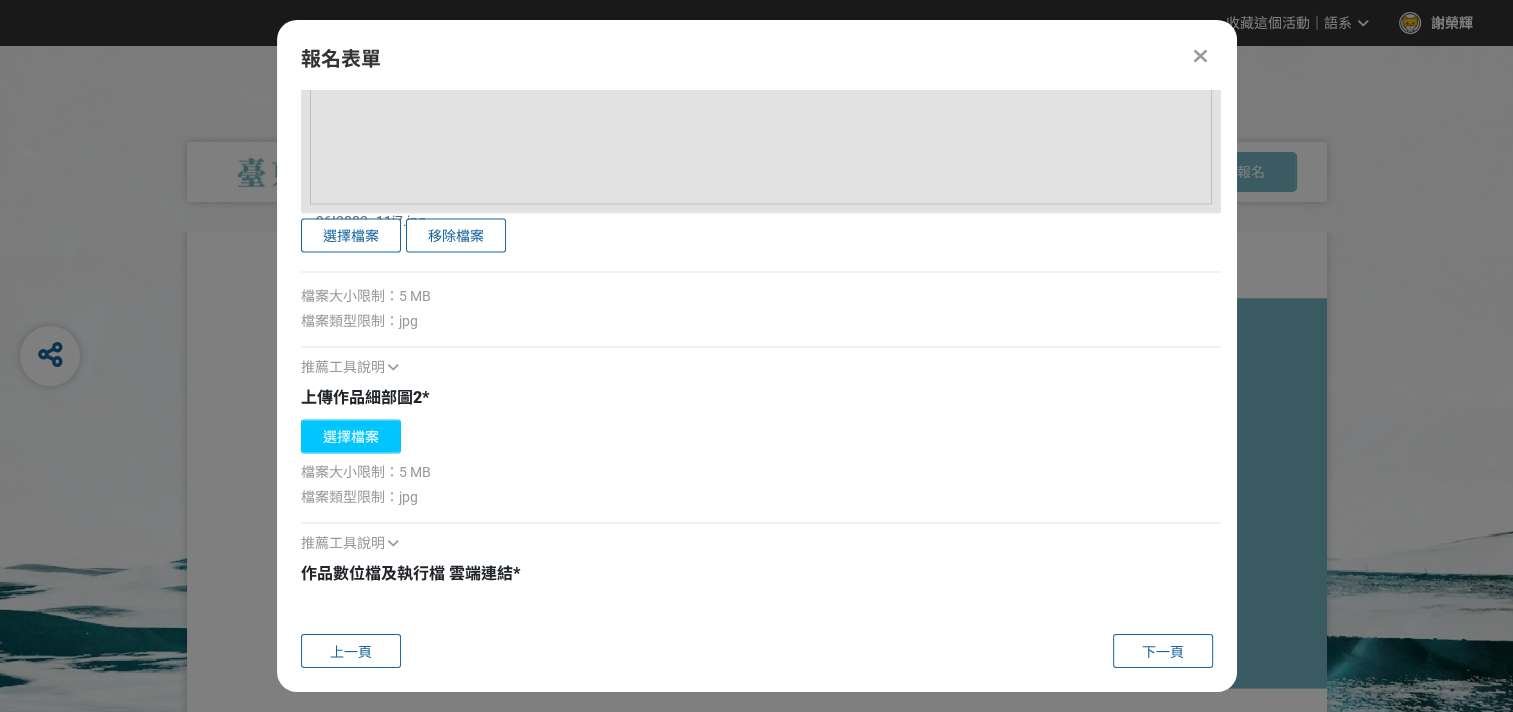 click on "選擇檔案" at bounding box center [351, 436] 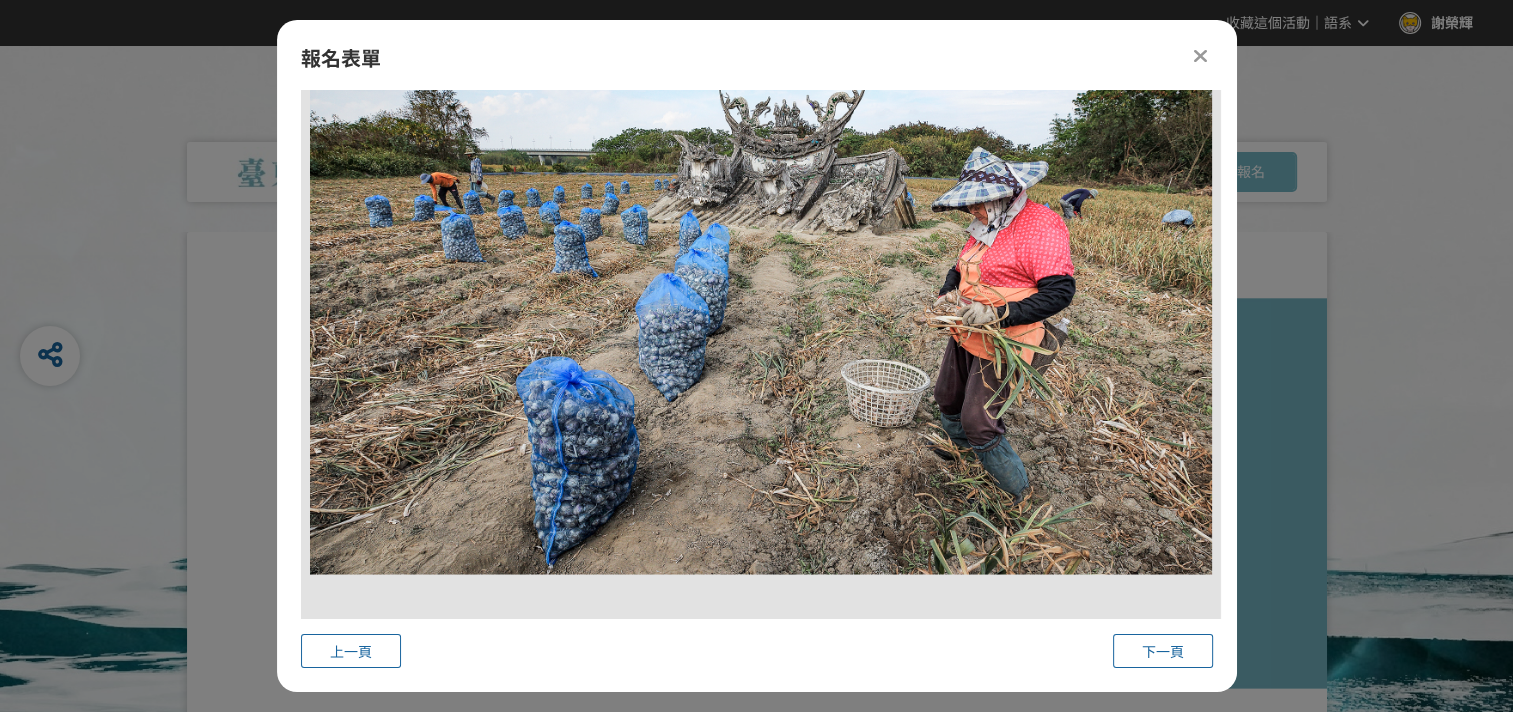 scroll, scrollTop: 3917, scrollLeft: 0, axis: vertical 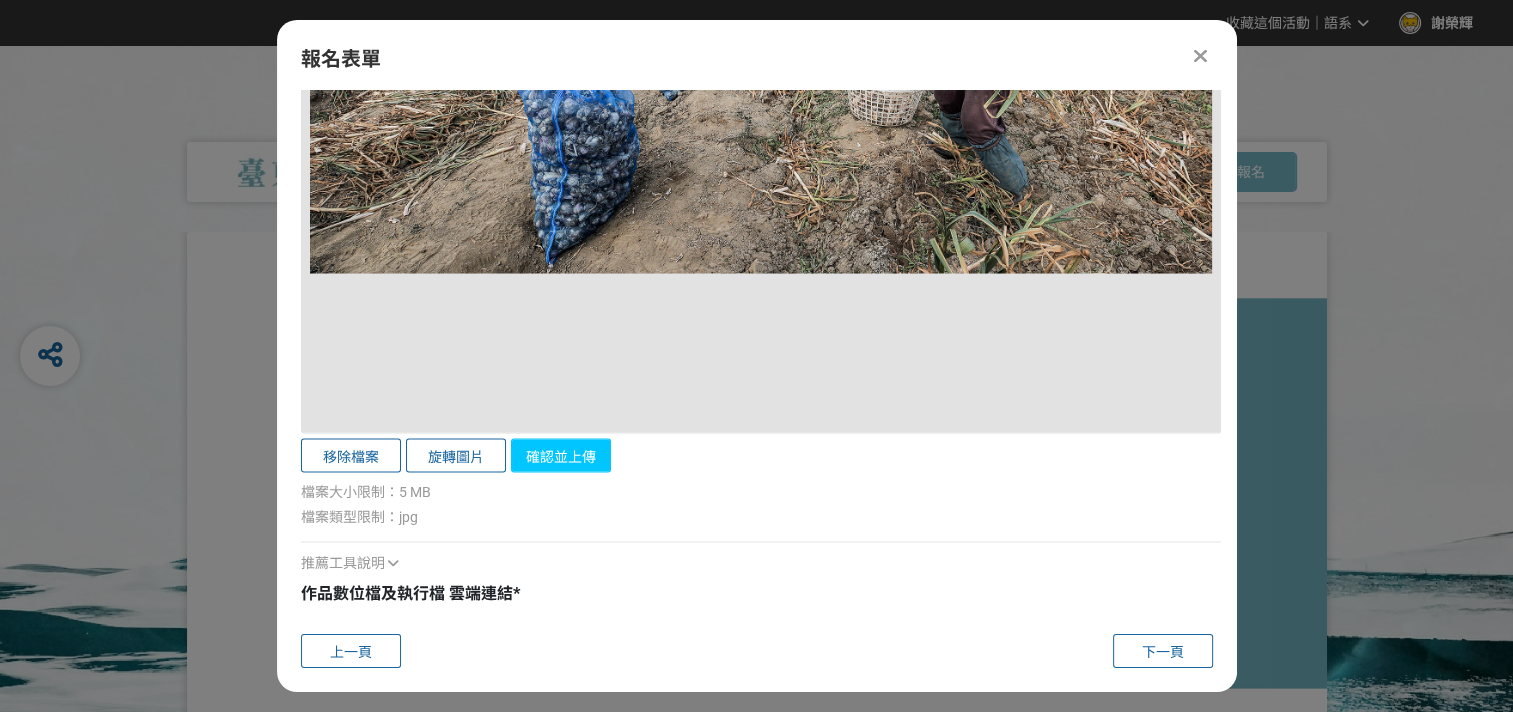 click on "確認並上傳" at bounding box center [561, 456] 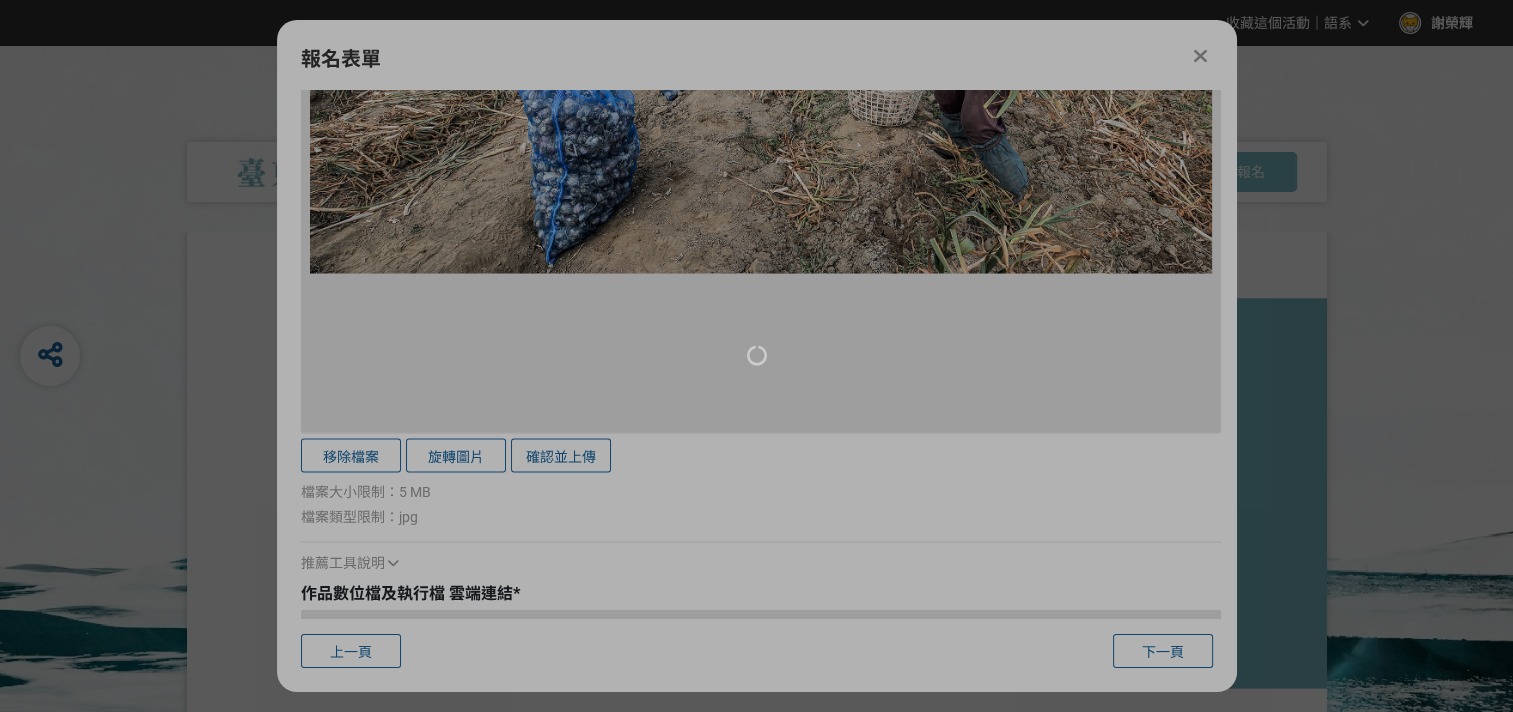 scroll, scrollTop: 3002, scrollLeft: 0, axis: vertical 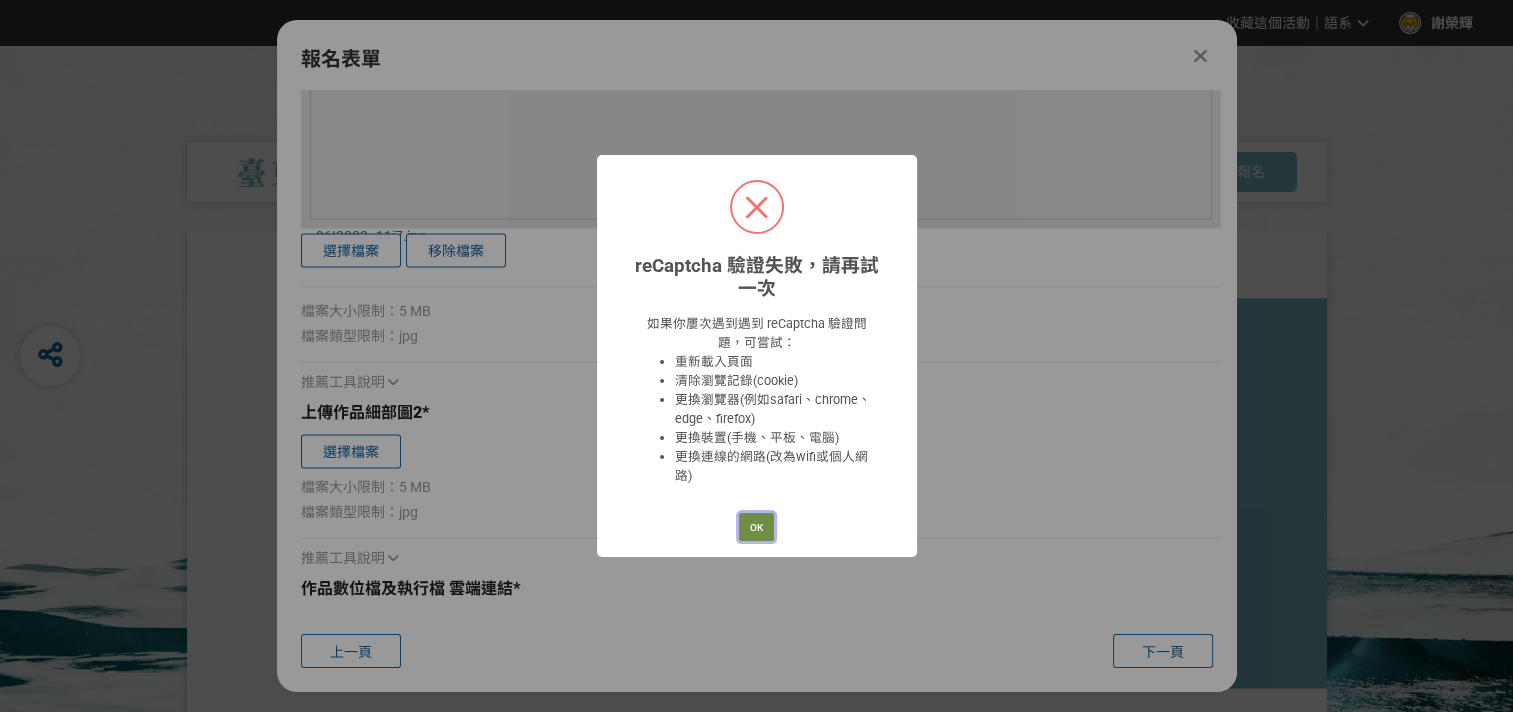 click on "OK" at bounding box center (756, 527) 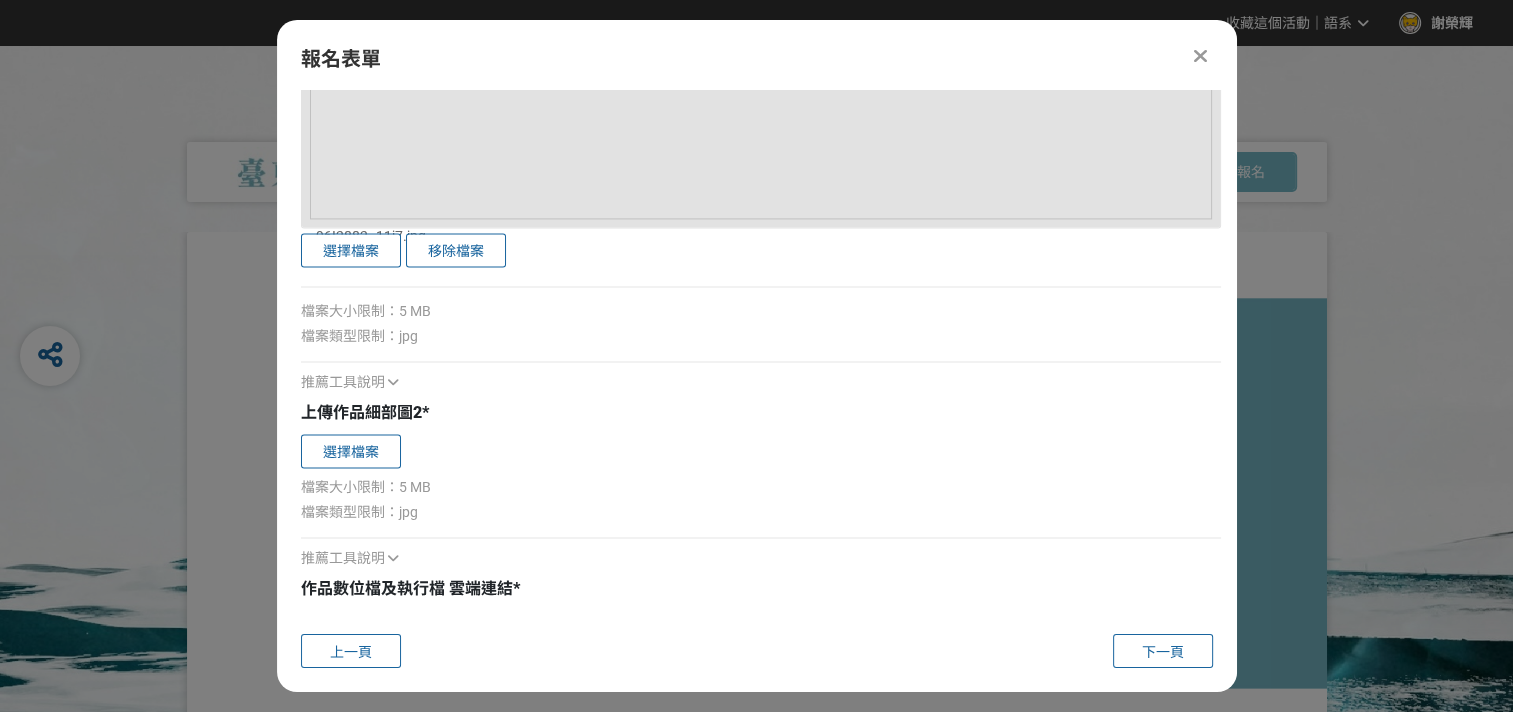 scroll, scrollTop: 3017, scrollLeft: 0, axis: vertical 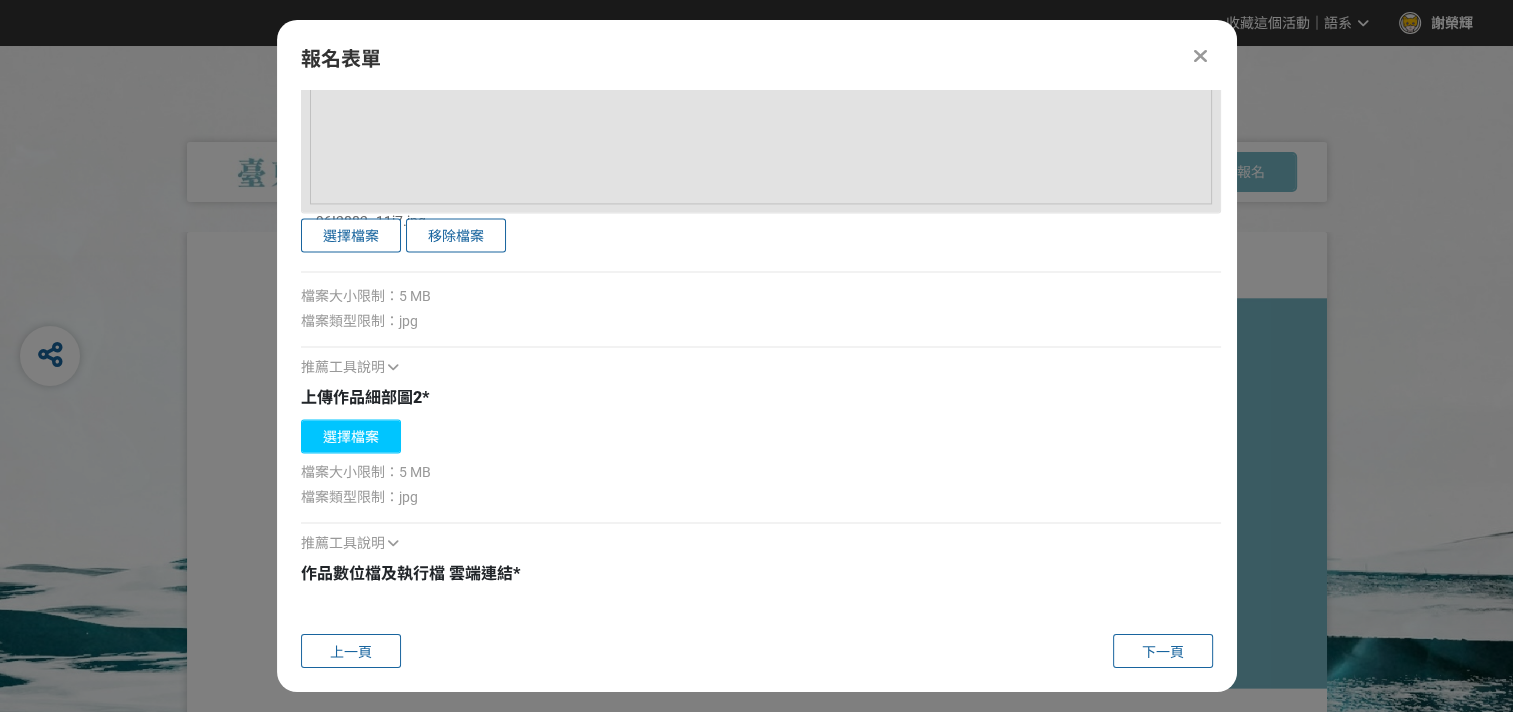click on "選擇檔案" at bounding box center [351, 436] 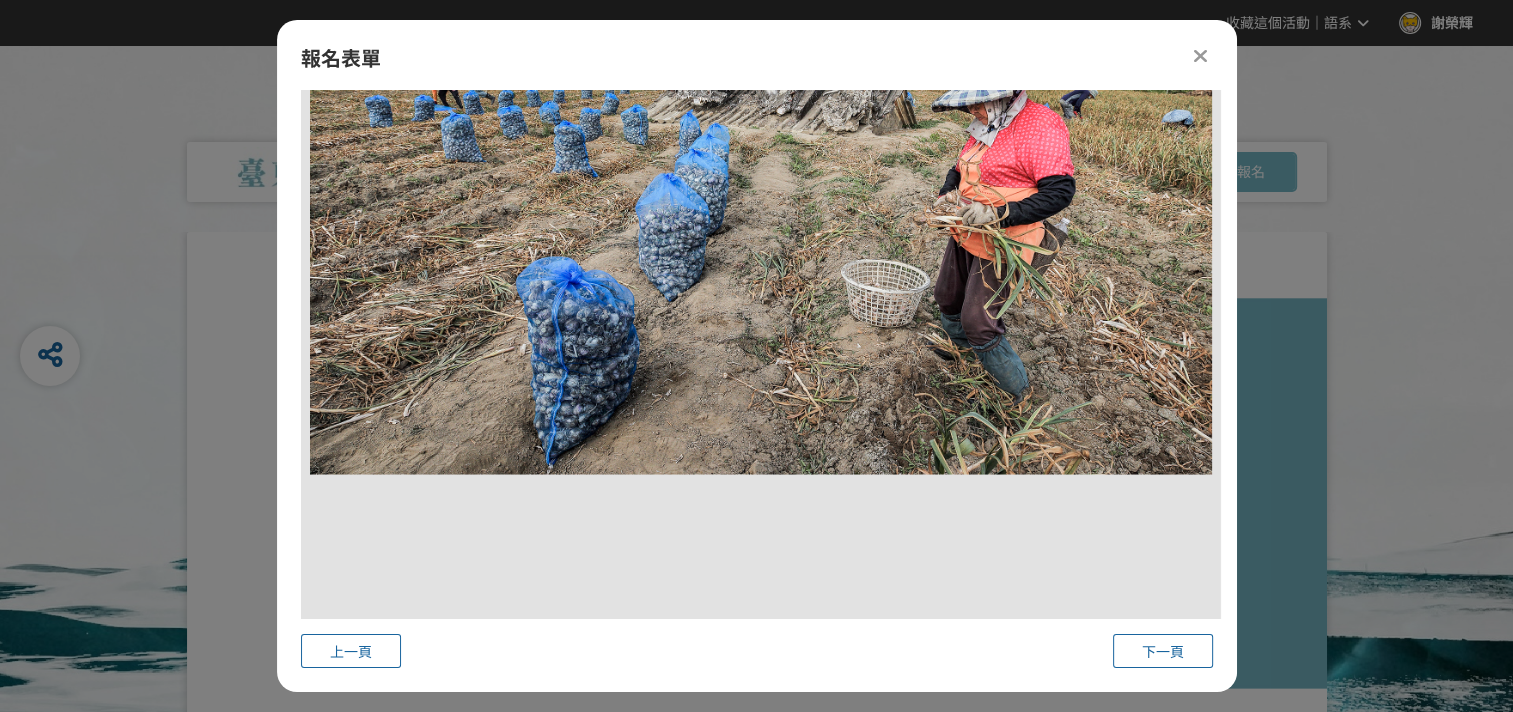 scroll, scrollTop: 3817, scrollLeft: 0, axis: vertical 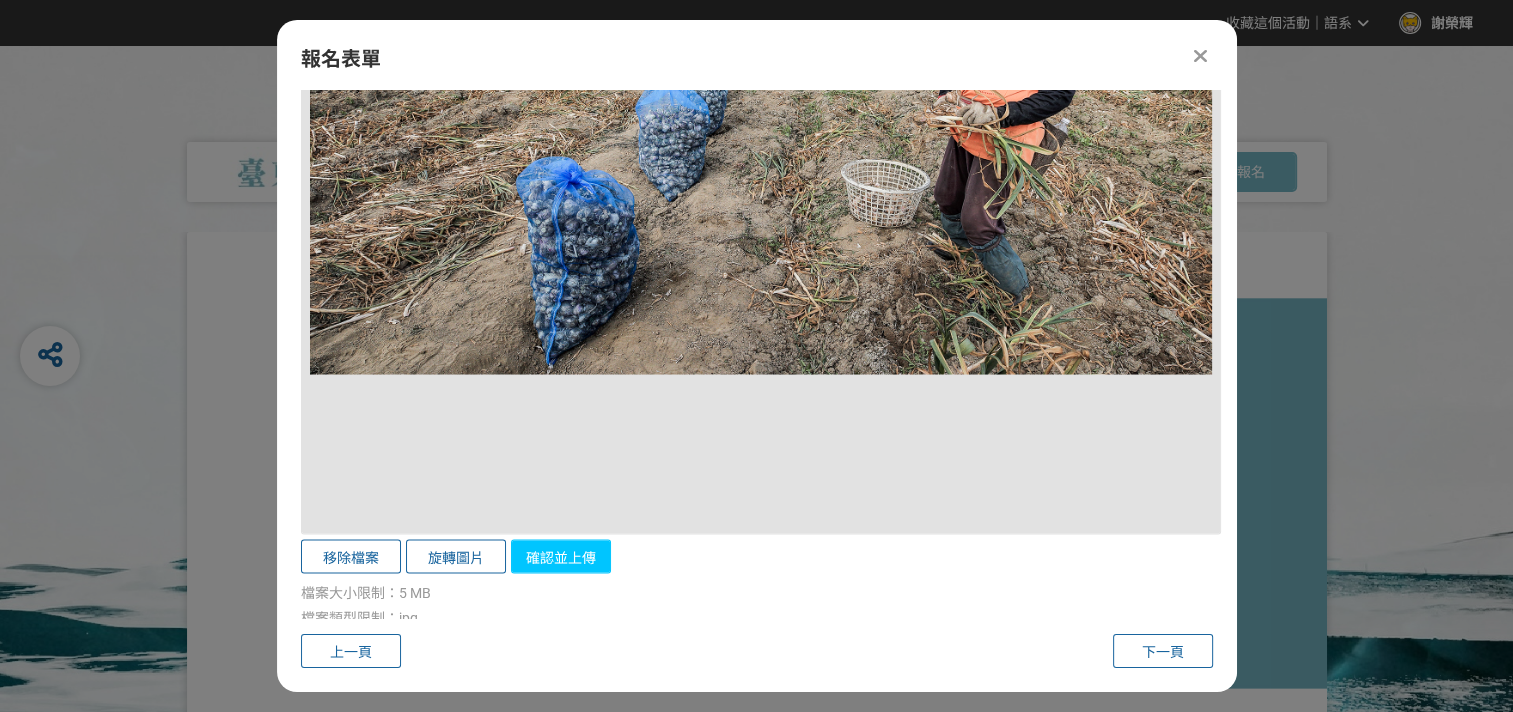 click on "確認並上傳" at bounding box center [561, 556] 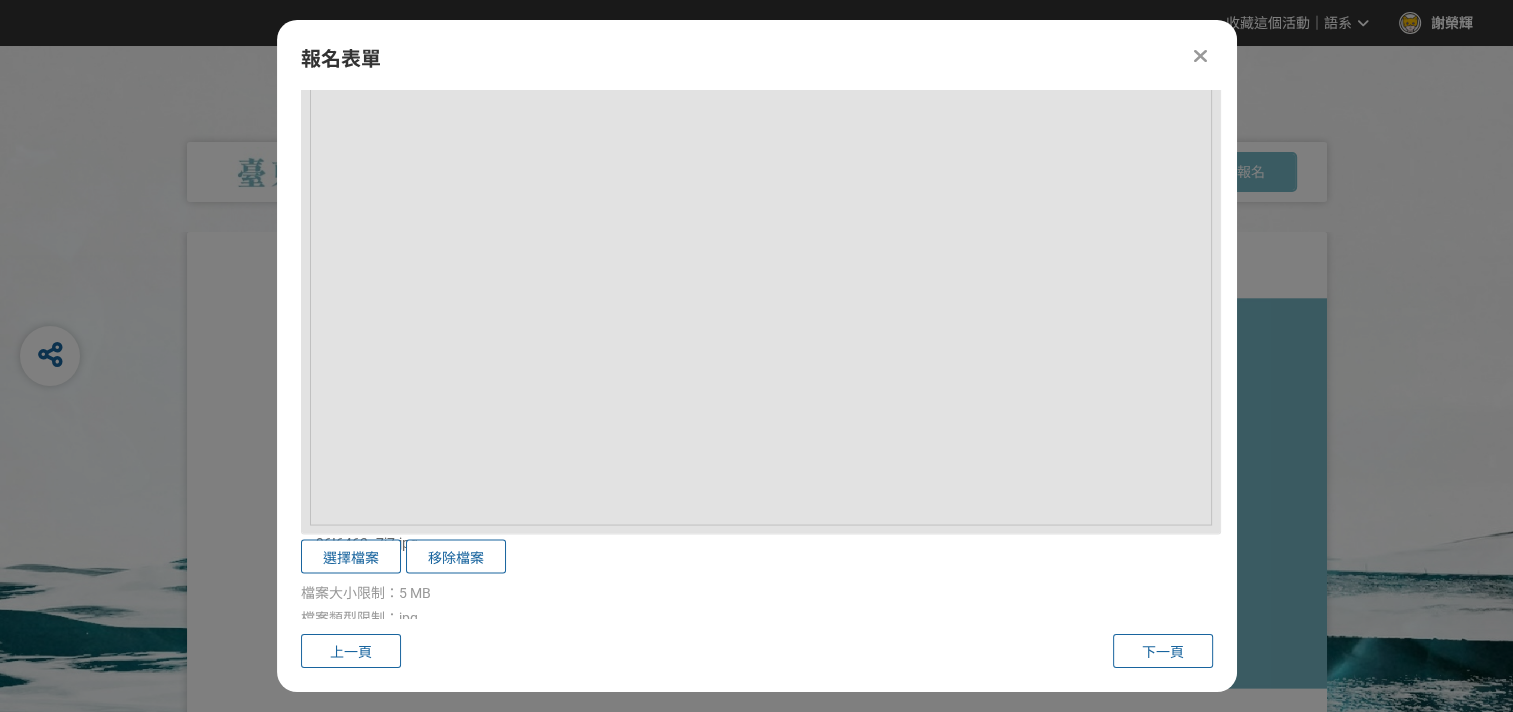 scroll, scrollTop: 3932, scrollLeft: 0, axis: vertical 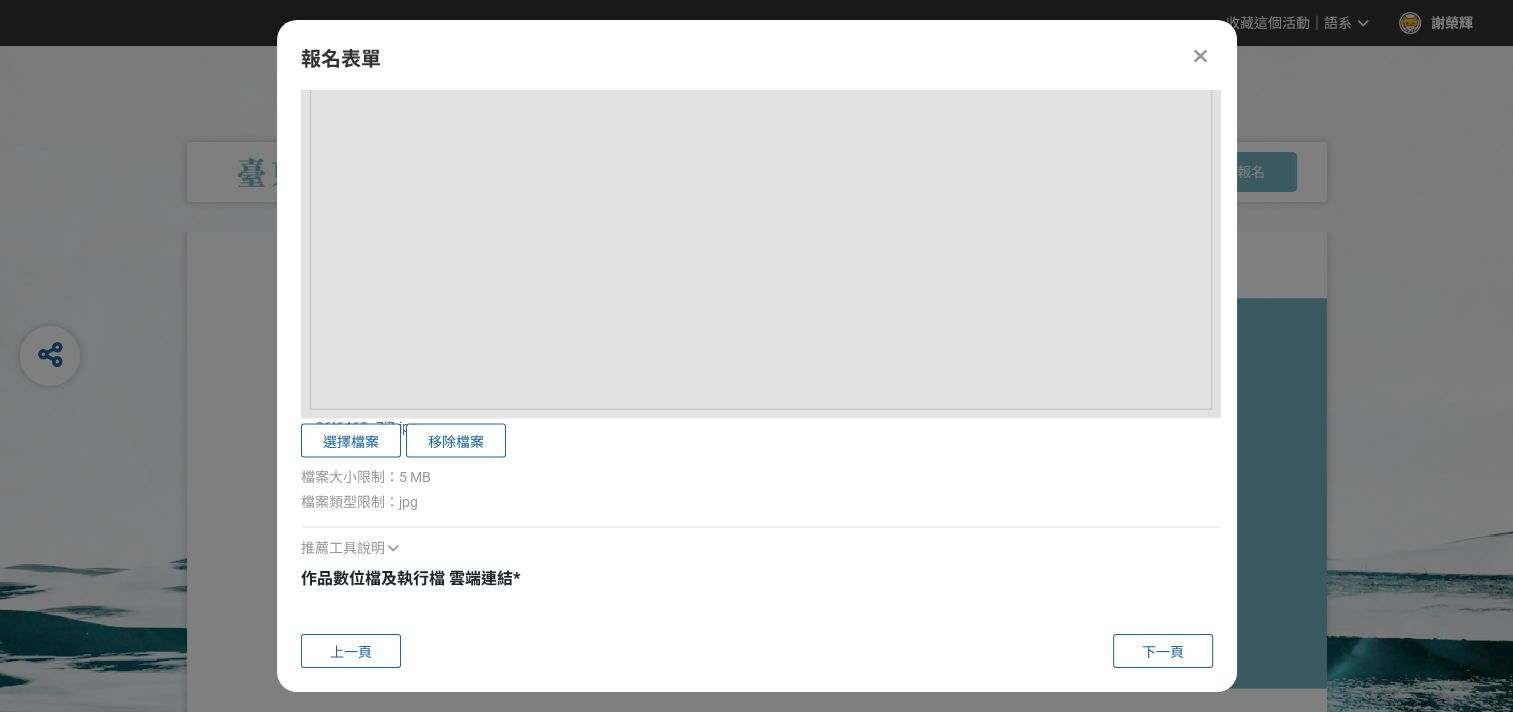 click on "推薦工具說明" at bounding box center (343, 548) 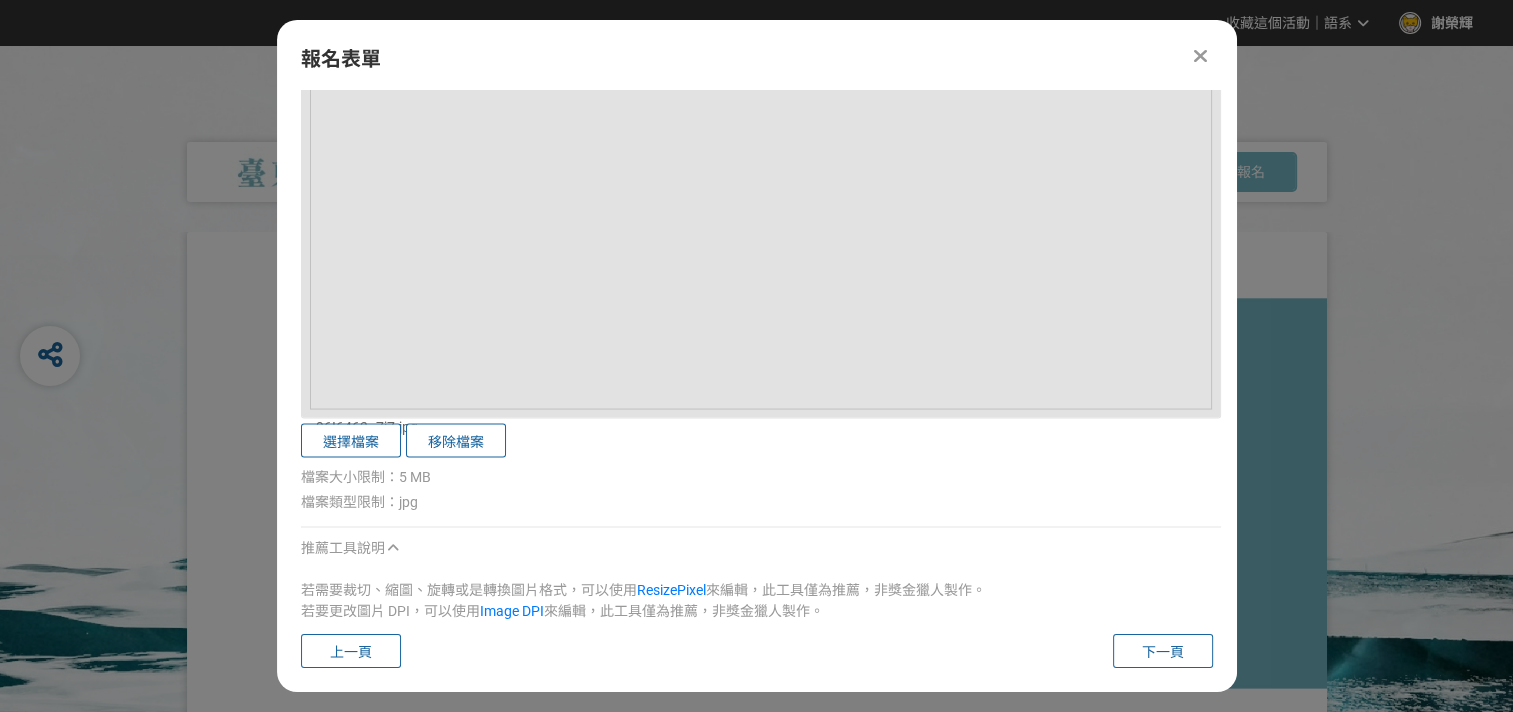 scroll, scrollTop: 4016, scrollLeft: 0, axis: vertical 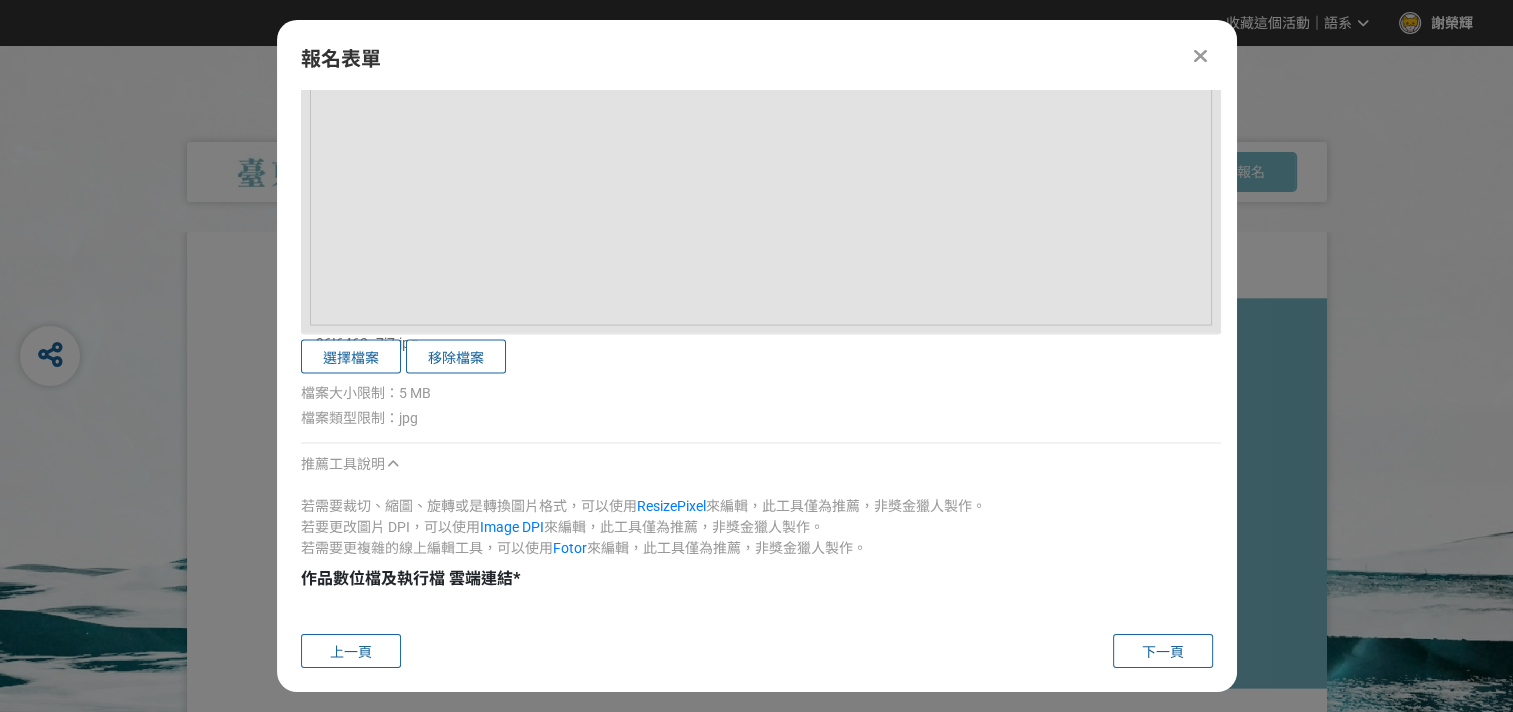 drag, startPoint x: 523, startPoint y: 568, endPoint x: 626, endPoint y: 580, distance: 103.69667 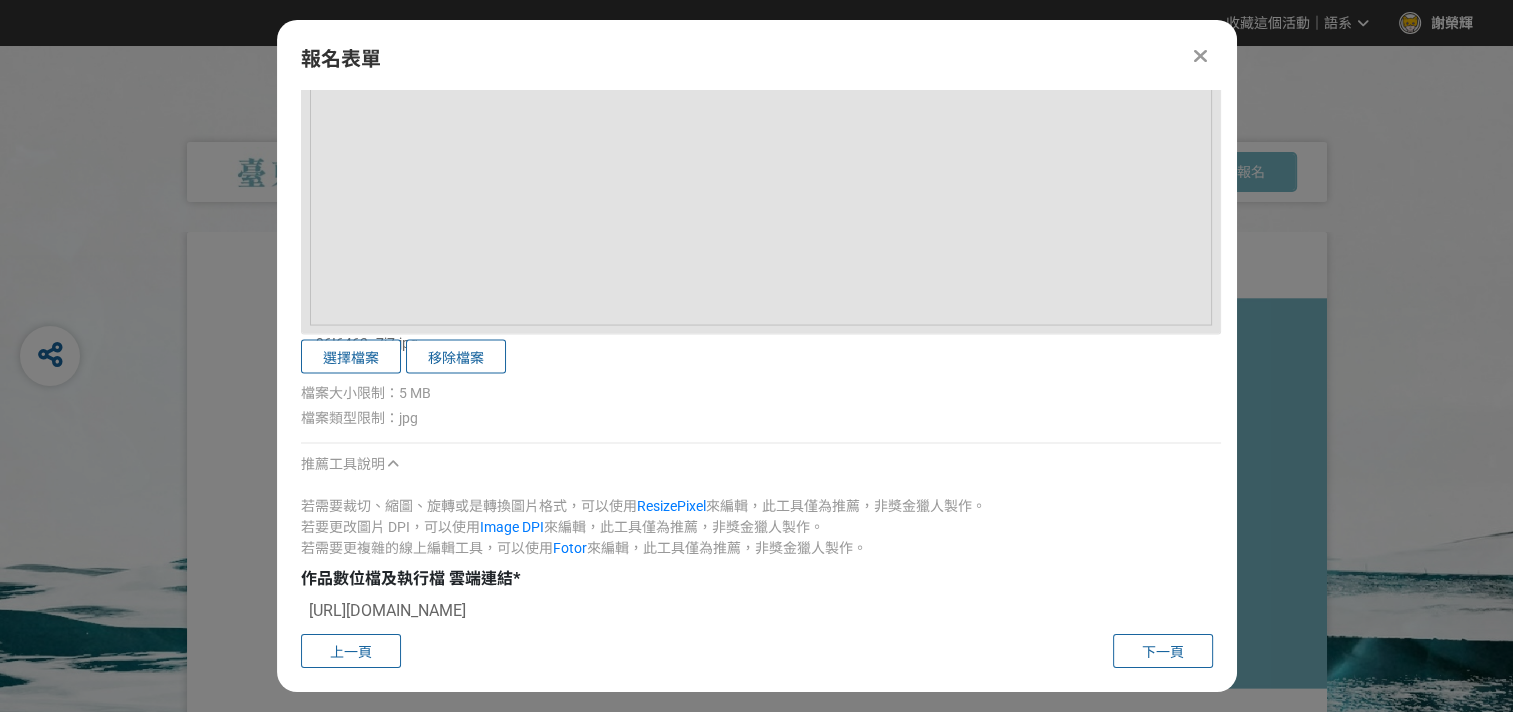 scroll, scrollTop: 0, scrollLeft: 224, axis: horizontal 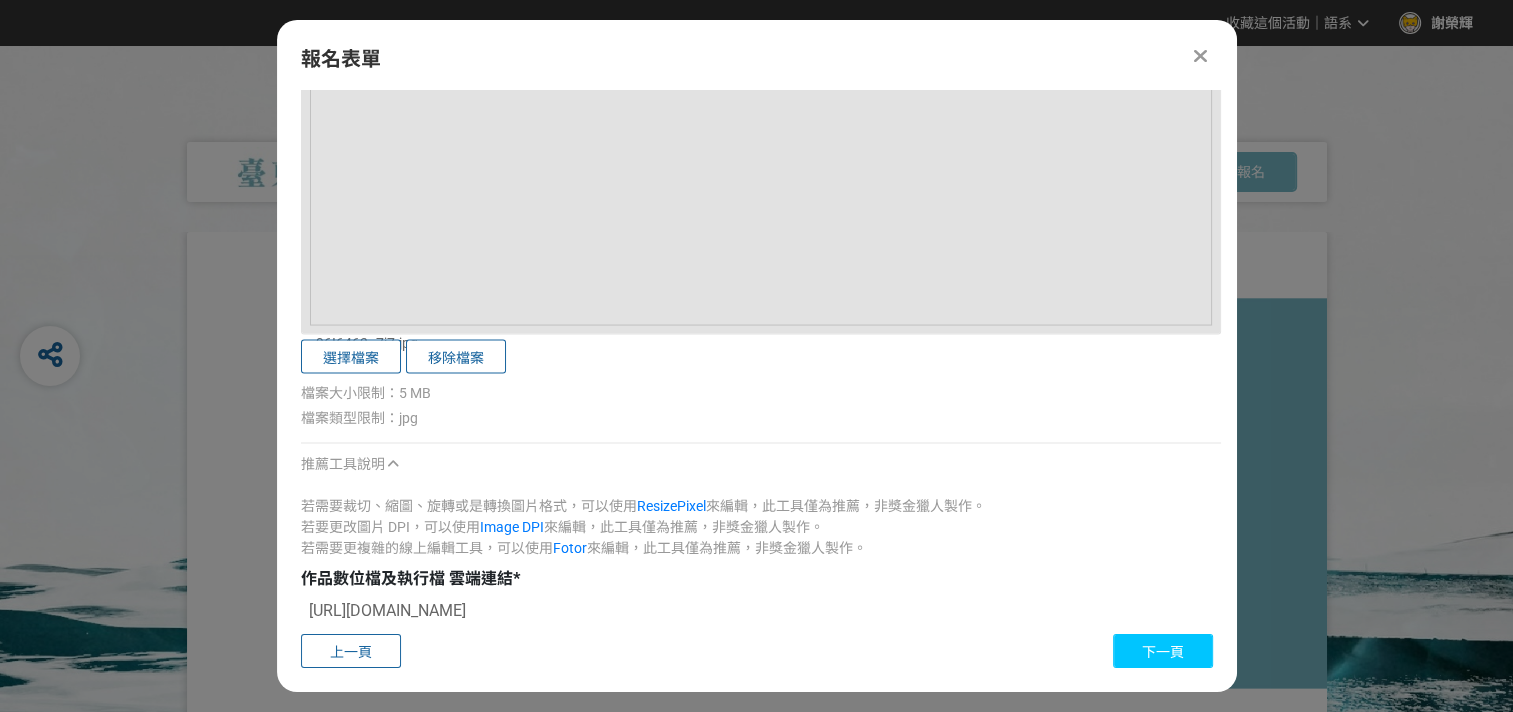 type on "[URL][DOMAIN_NAME]" 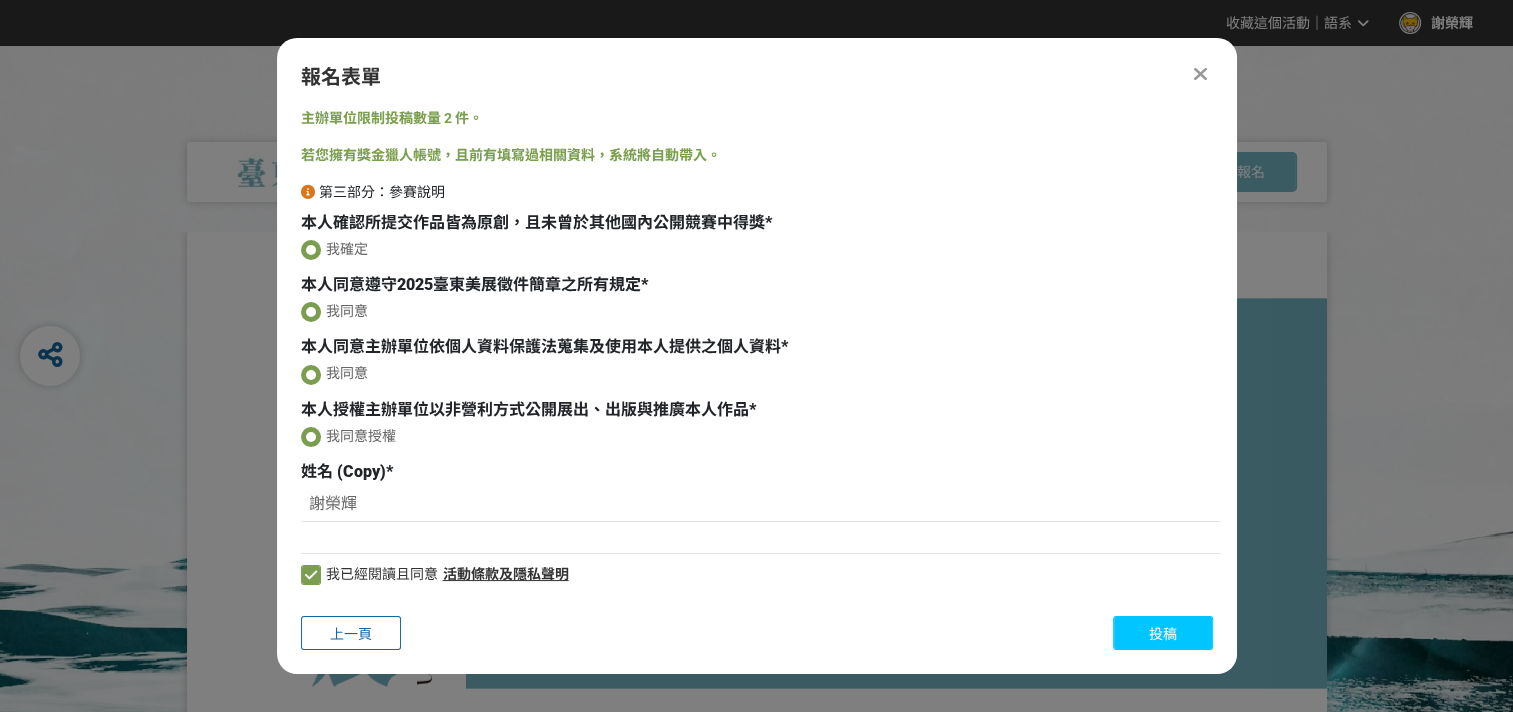 click on "投稿" at bounding box center (1163, 634) 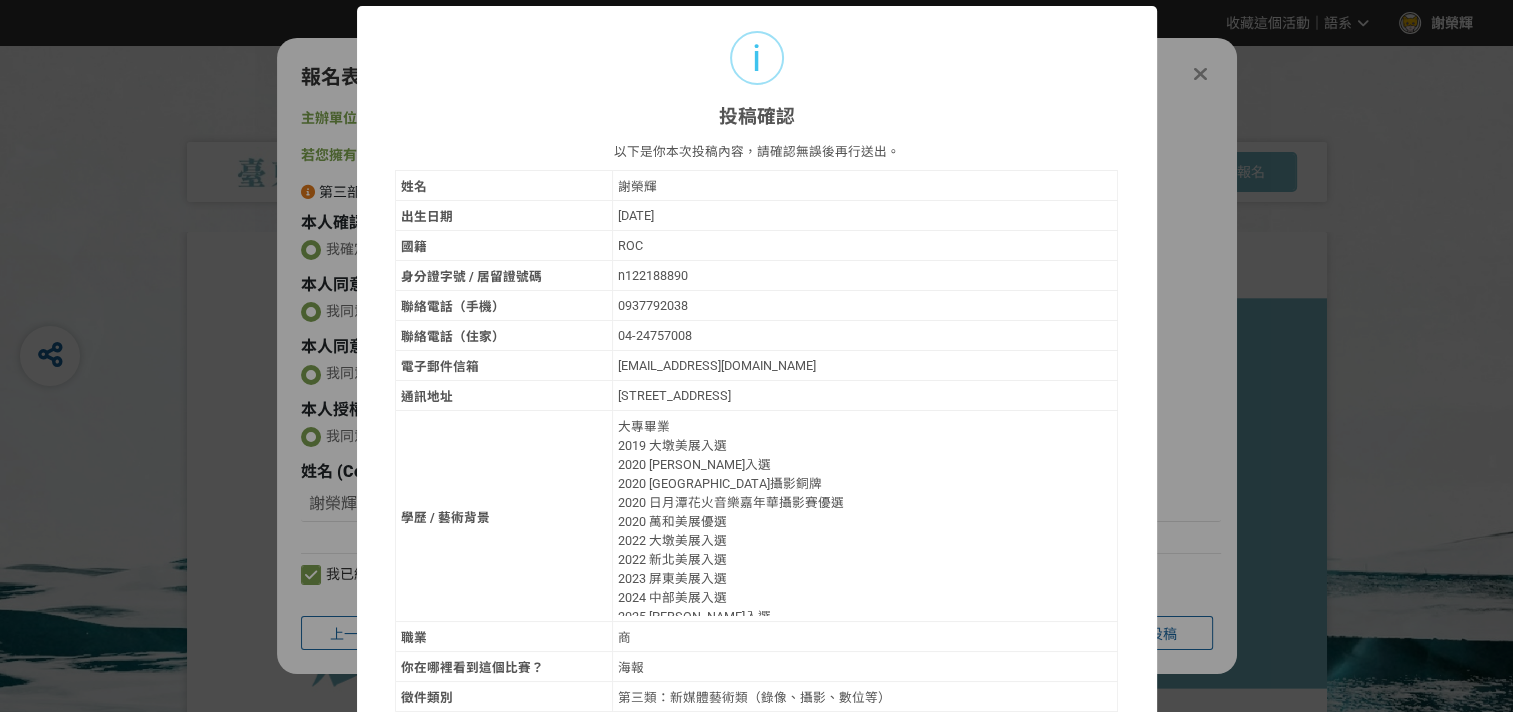scroll, scrollTop: 2, scrollLeft: 0, axis: vertical 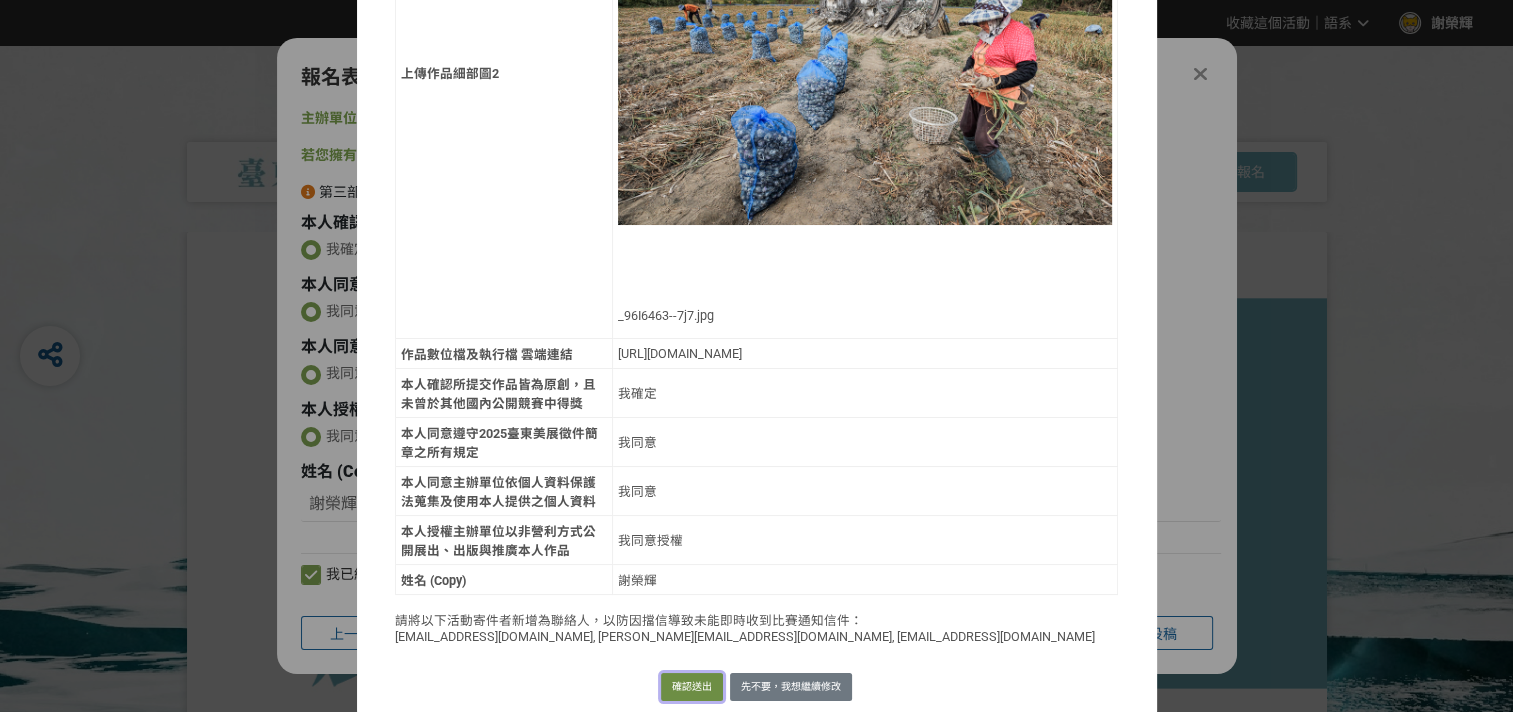 click on "確認送出" at bounding box center [692, 687] 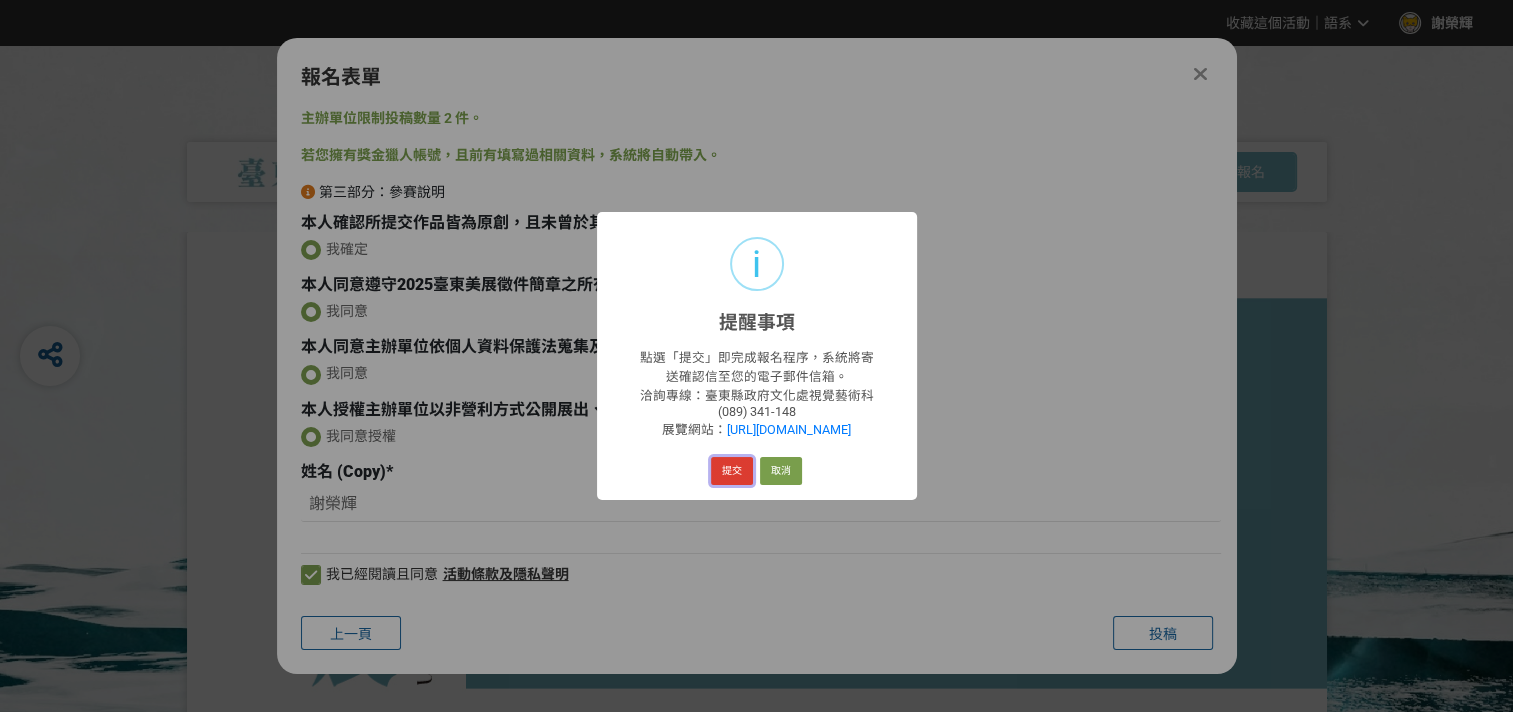 click on "提交" at bounding box center (732, 471) 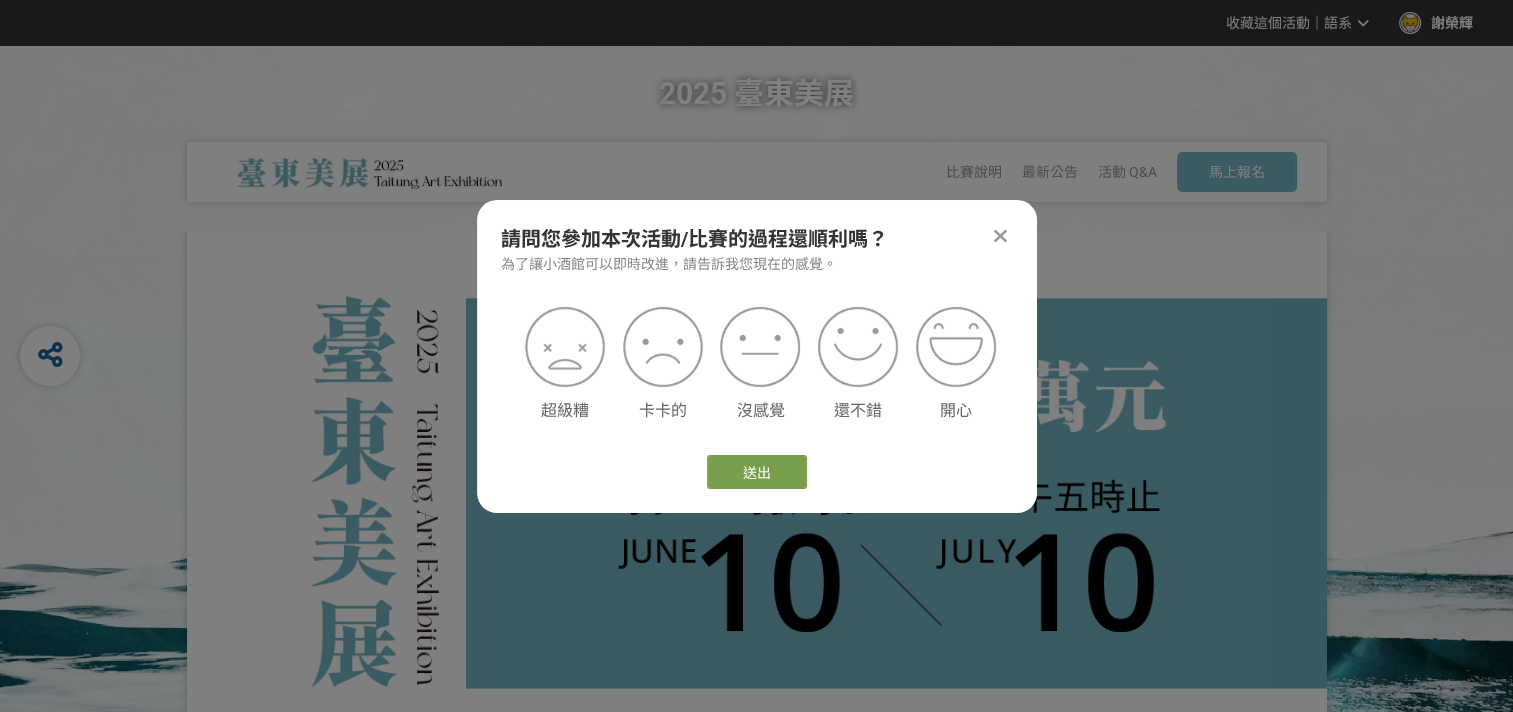 click at bounding box center (1000, 236) 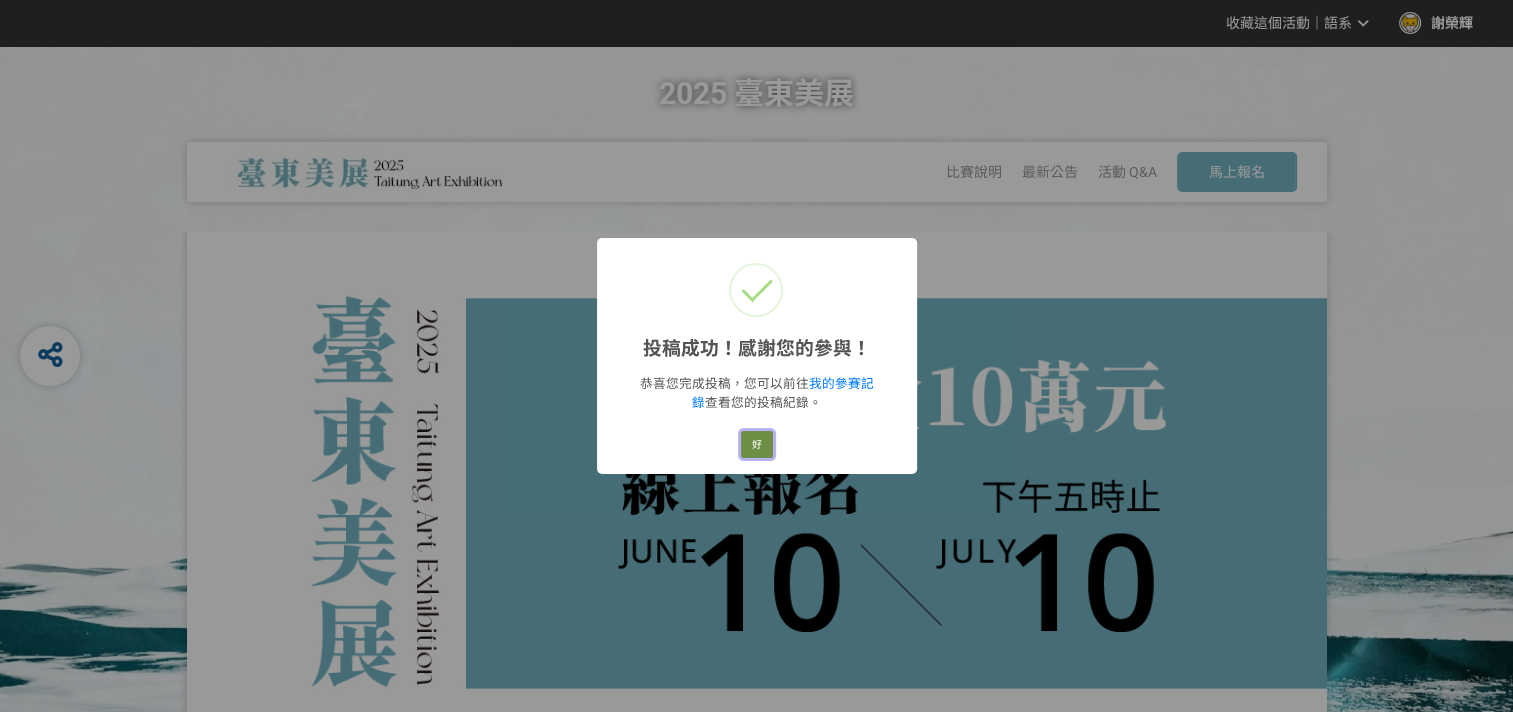 click on "好" at bounding box center [757, 445] 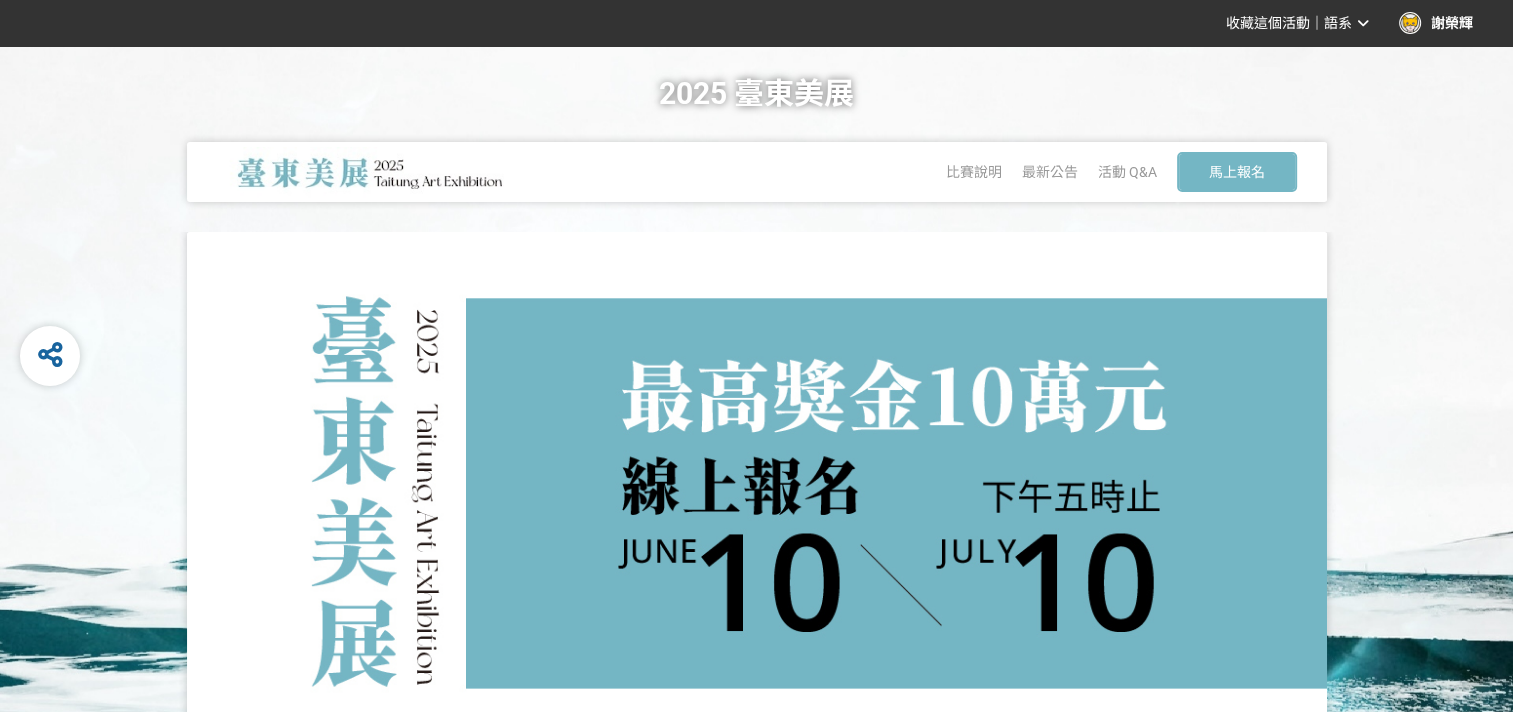 scroll, scrollTop: 400, scrollLeft: 0, axis: vertical 